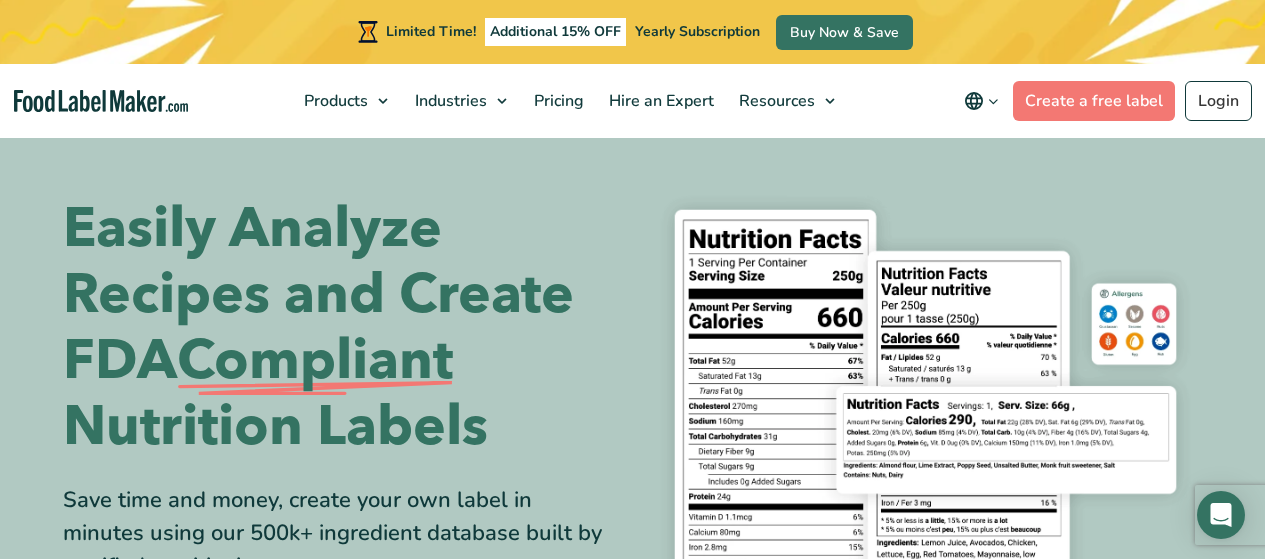 scroll, scrollTop: 0, scrollLeft: 0, axis: both 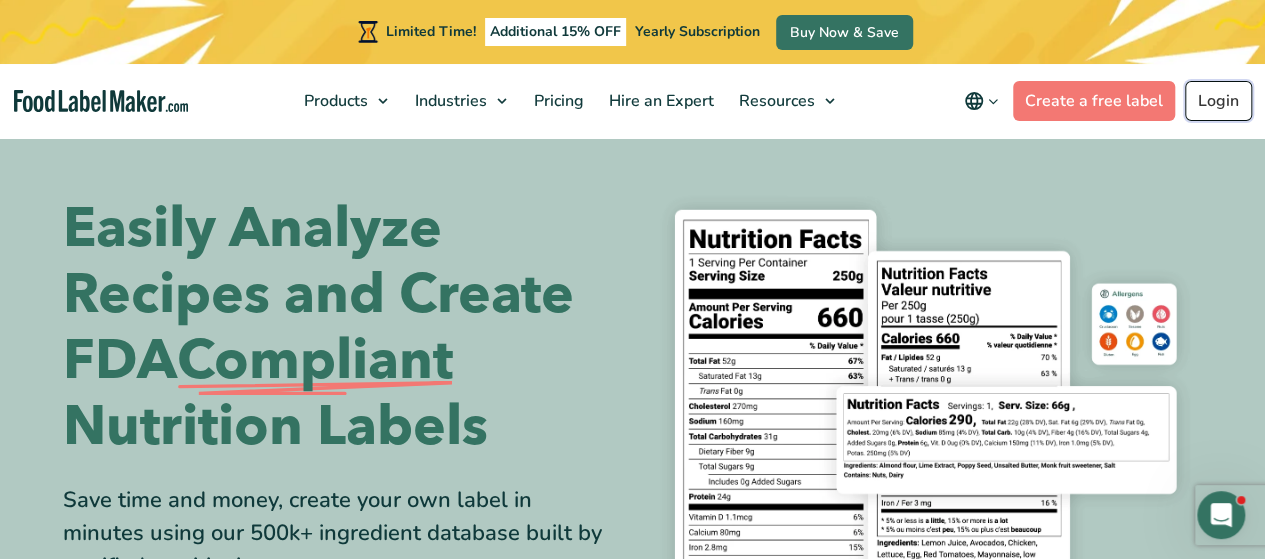 click on "Login" at bounding box center [1218, 101] 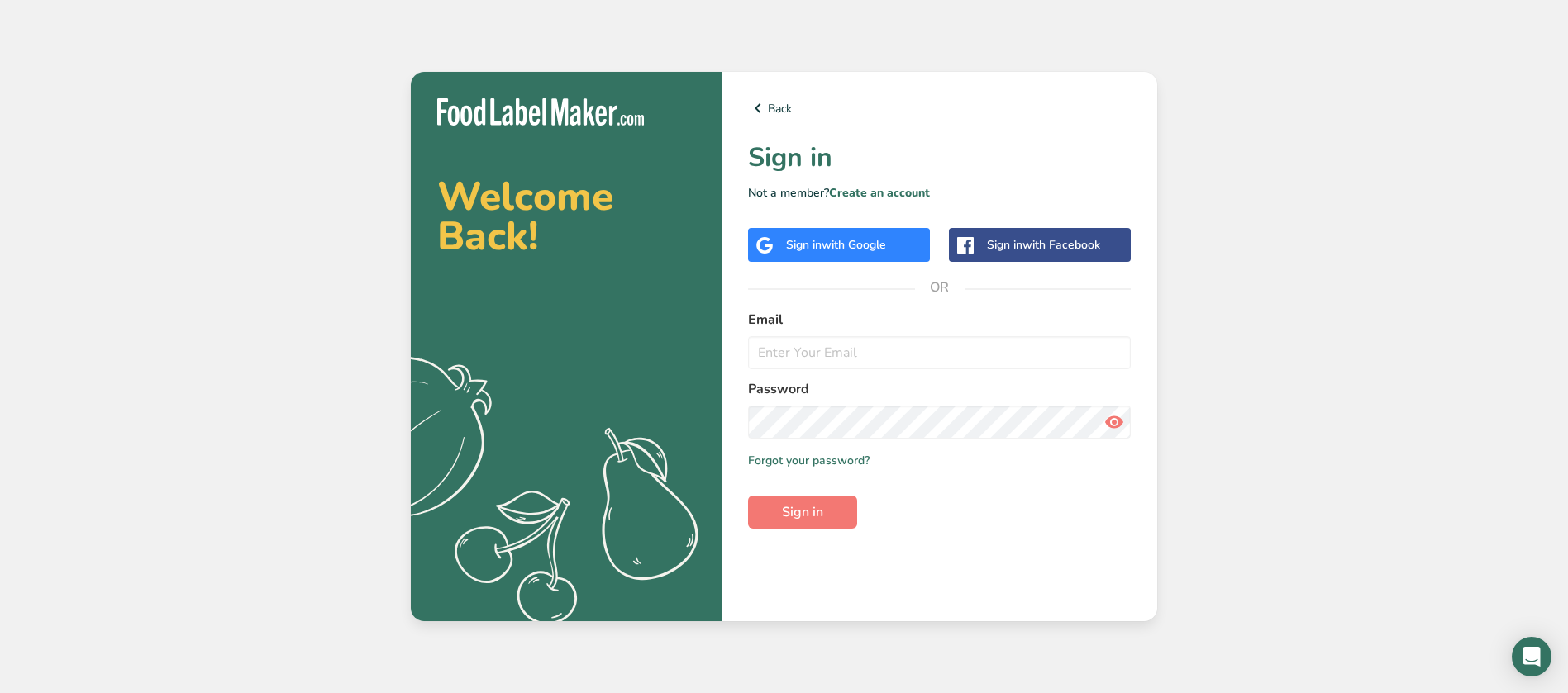 scroll, scrollTop: 0, scrollLeft: 0, axis: both 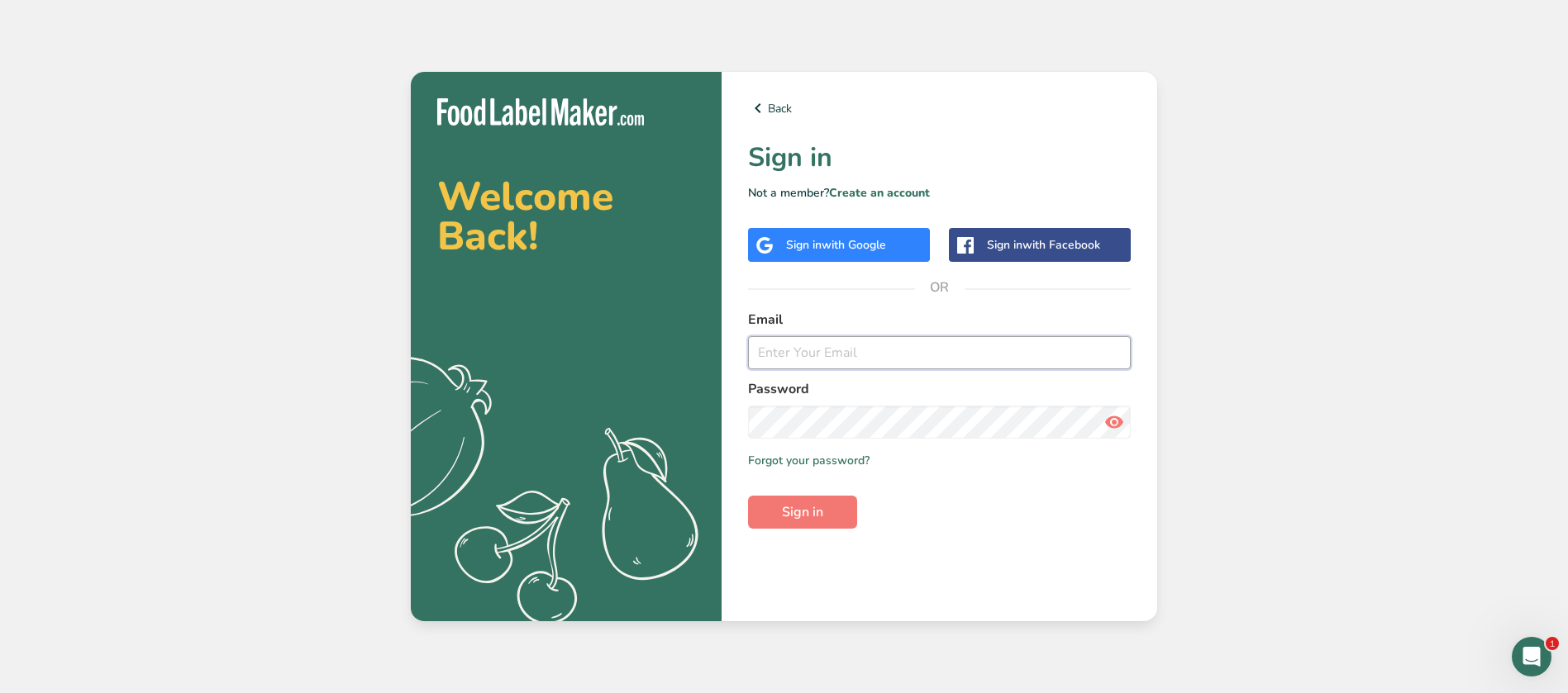 click at bounding box center (939, 353) 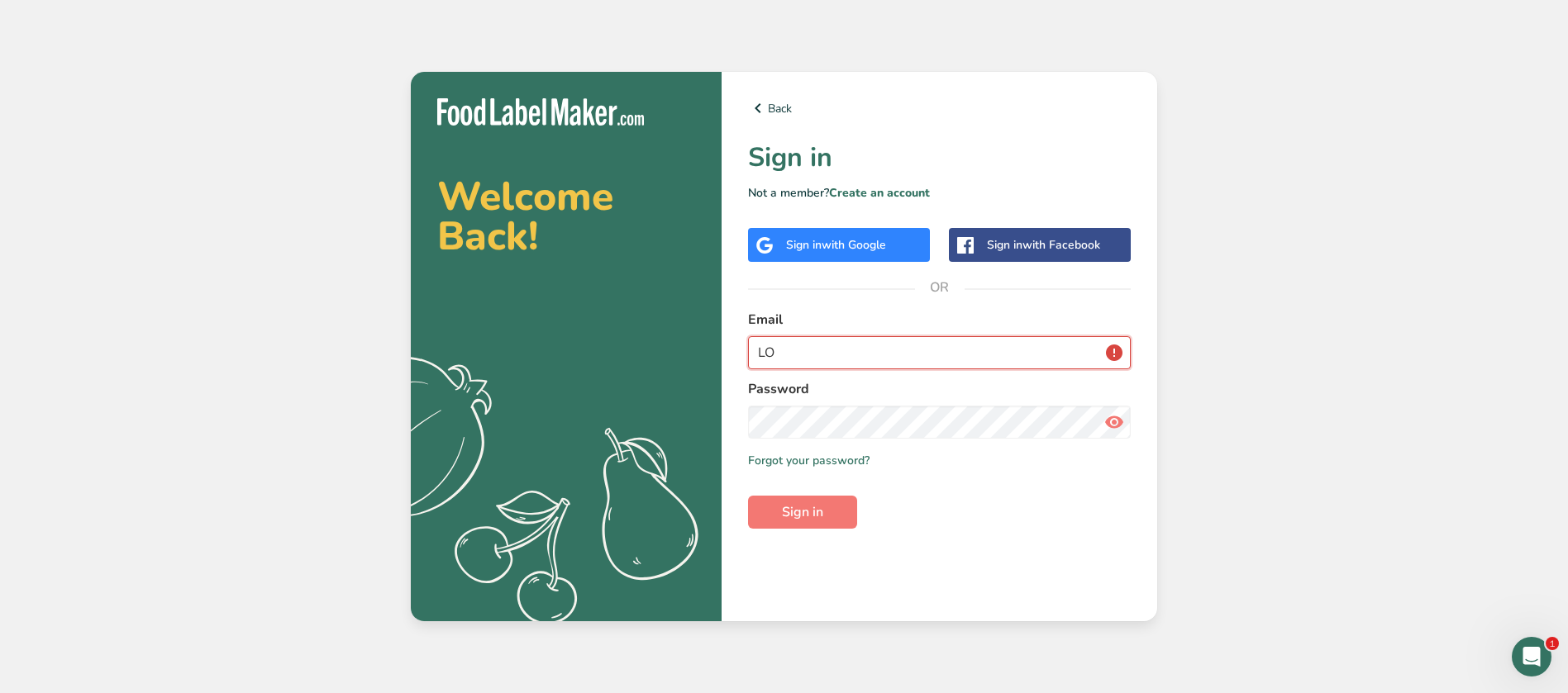 type on "L" 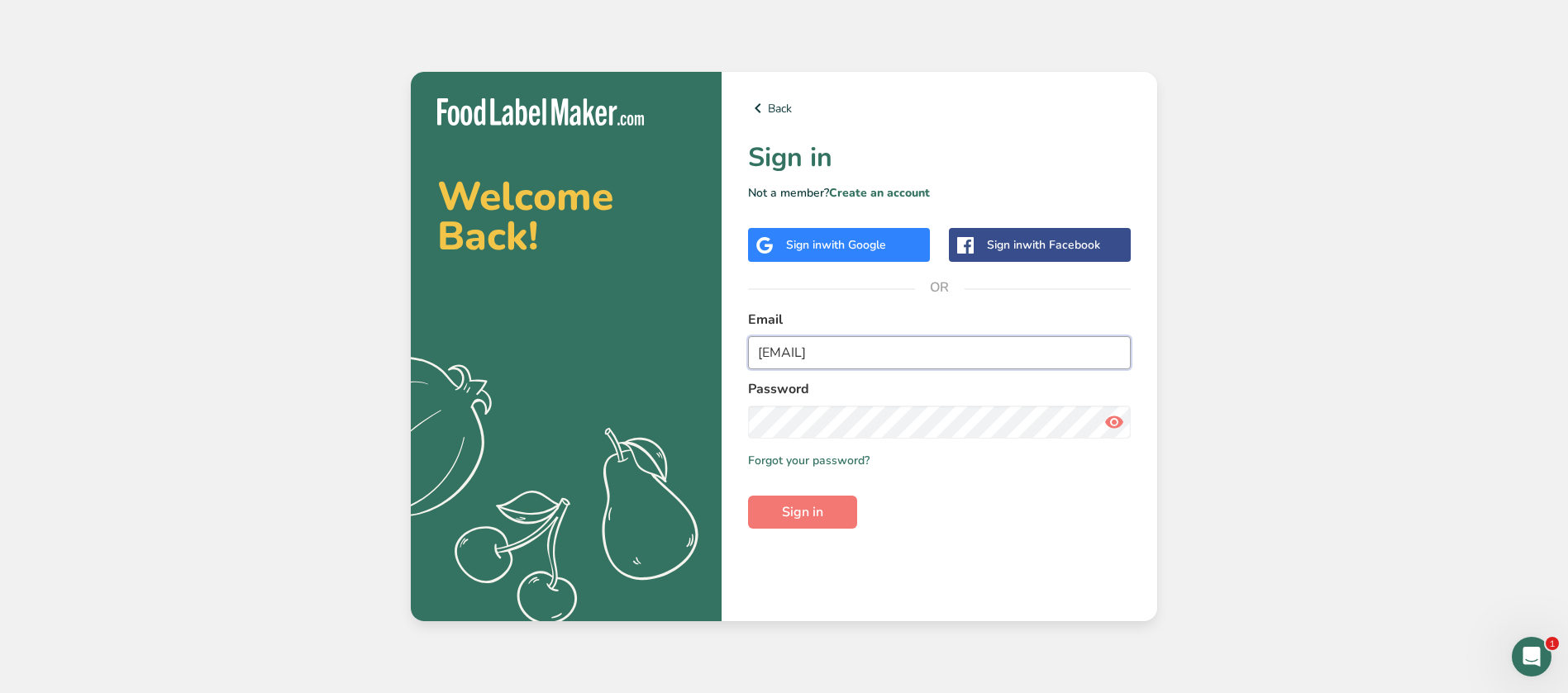 type on "lorentia.halim@harrisspice.com" 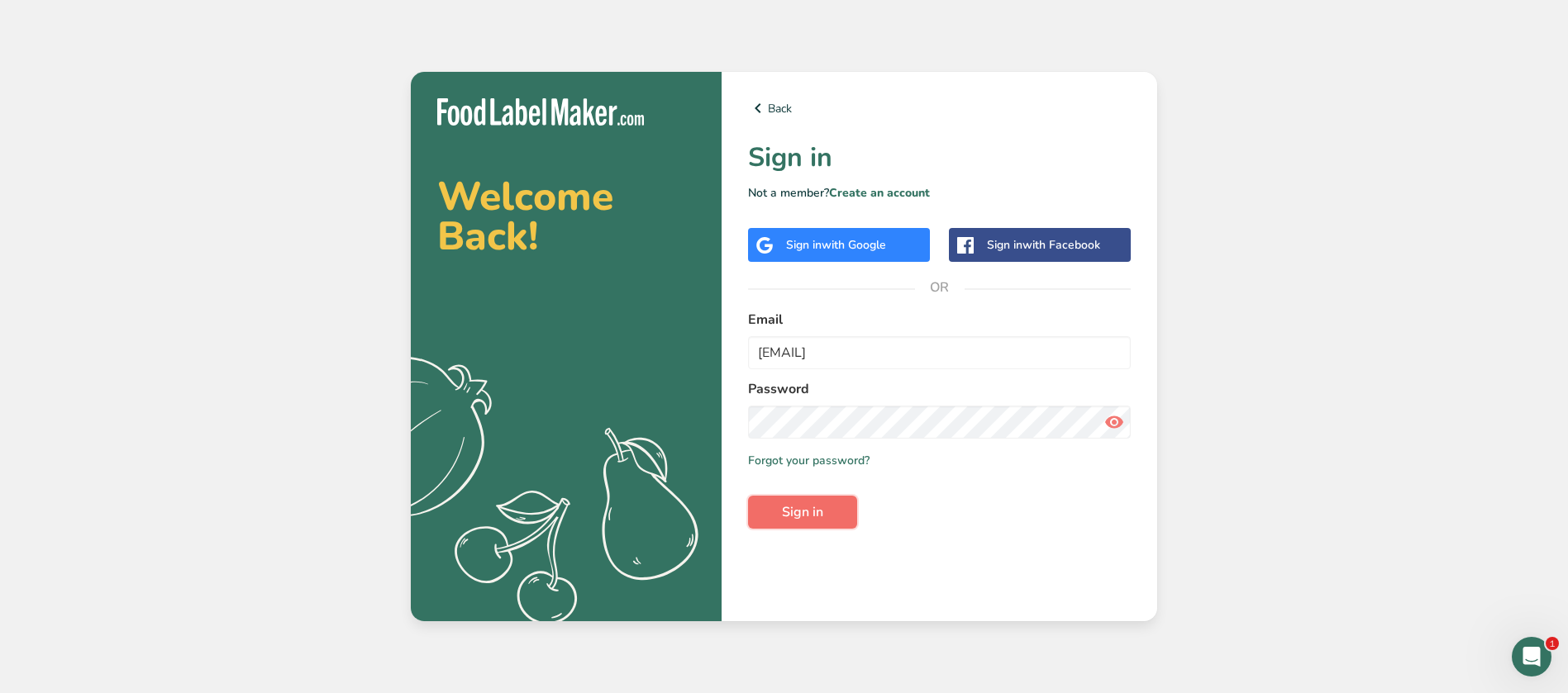 click on "Sign in" at bounding box center [803, 512] 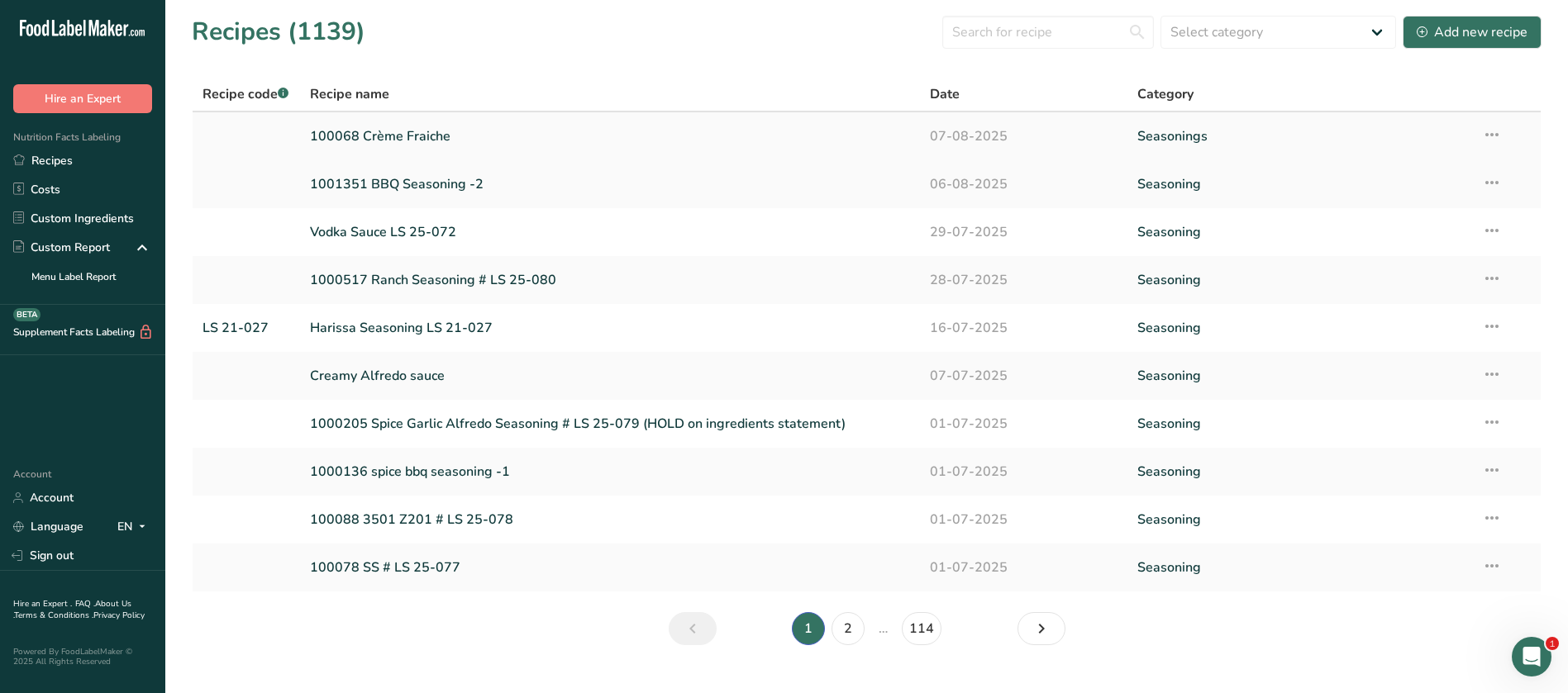 click on "100068 Crème Fraiche" at bounding box center [610, 136] 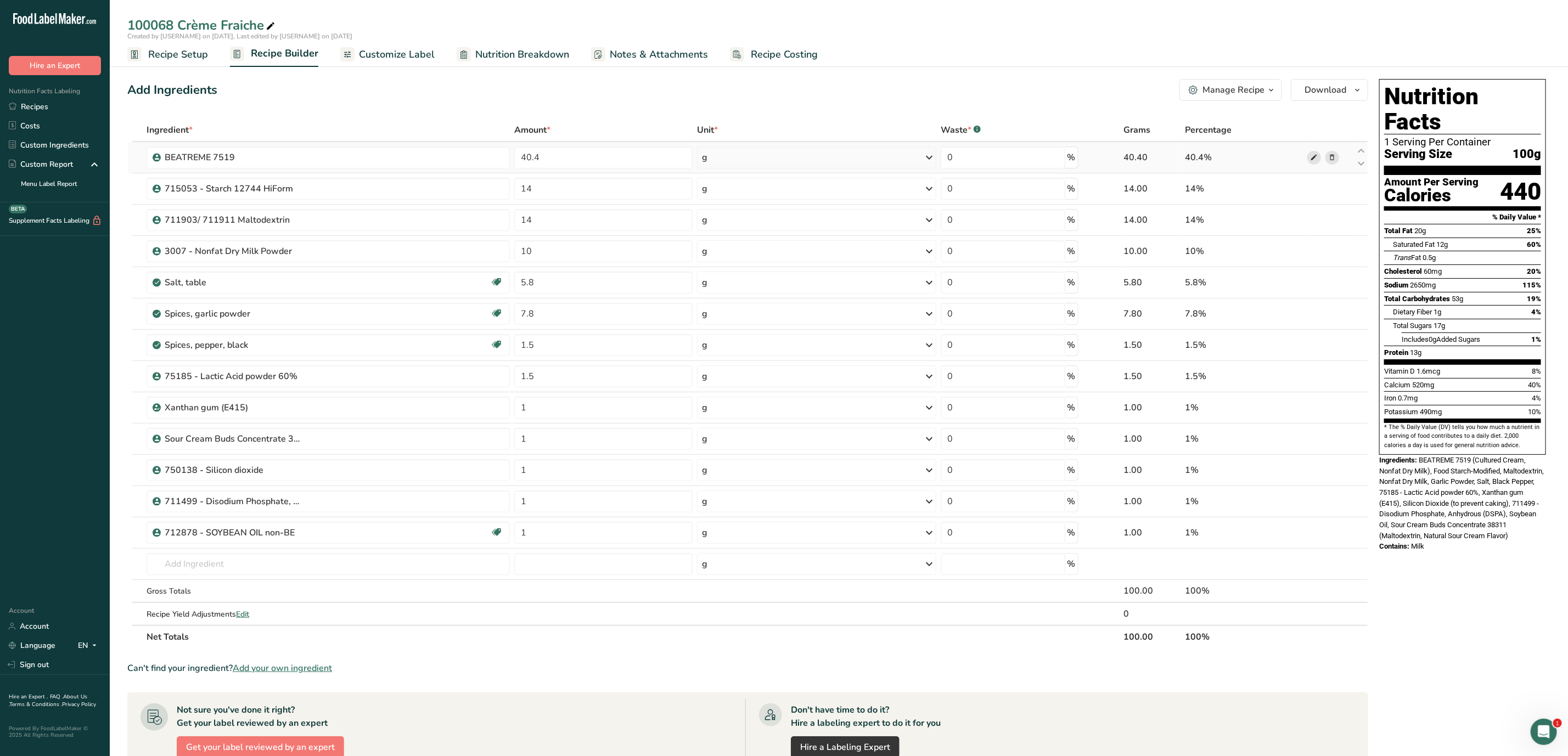 click at bounding box center (1314, 157) 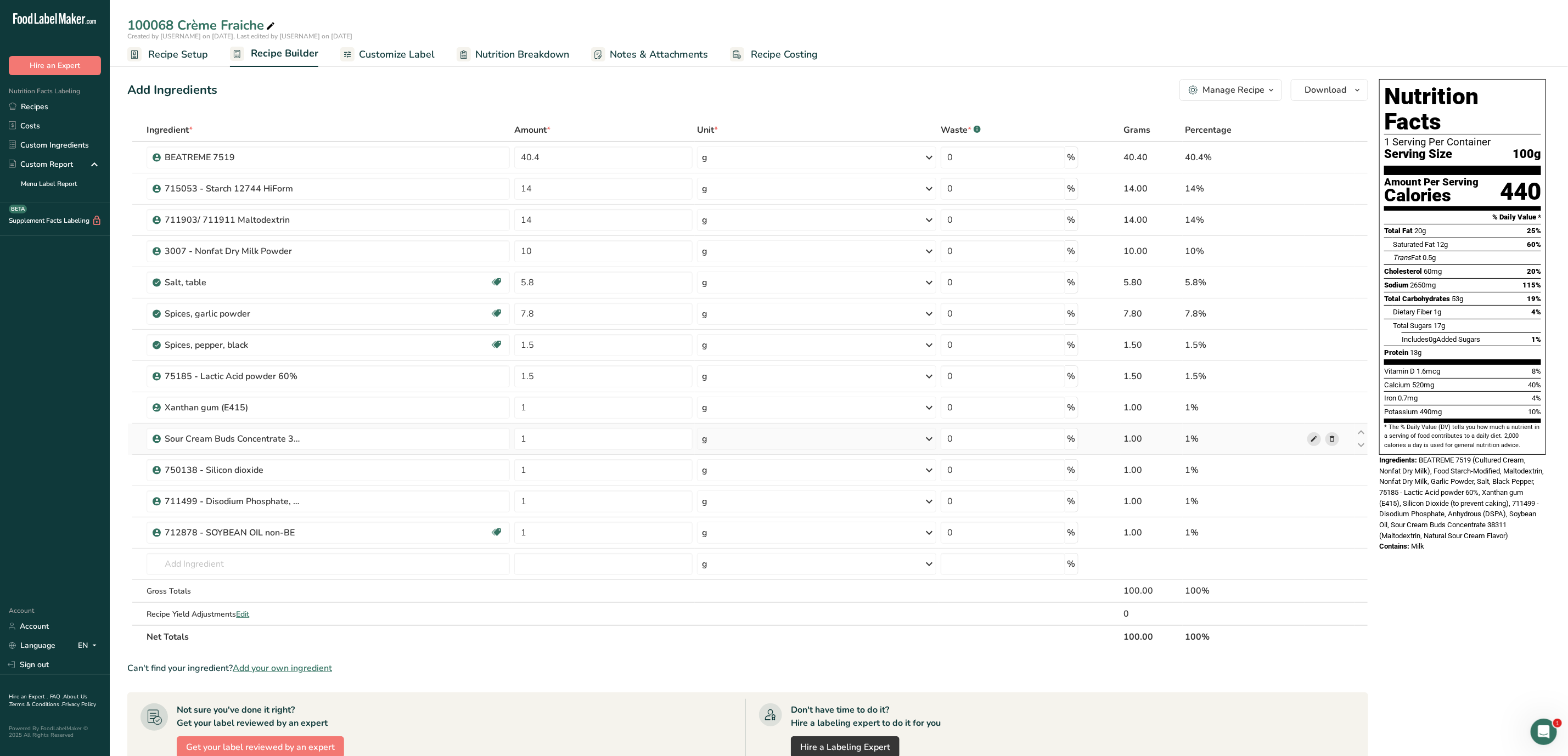 click at bounding box center (1314, 439) 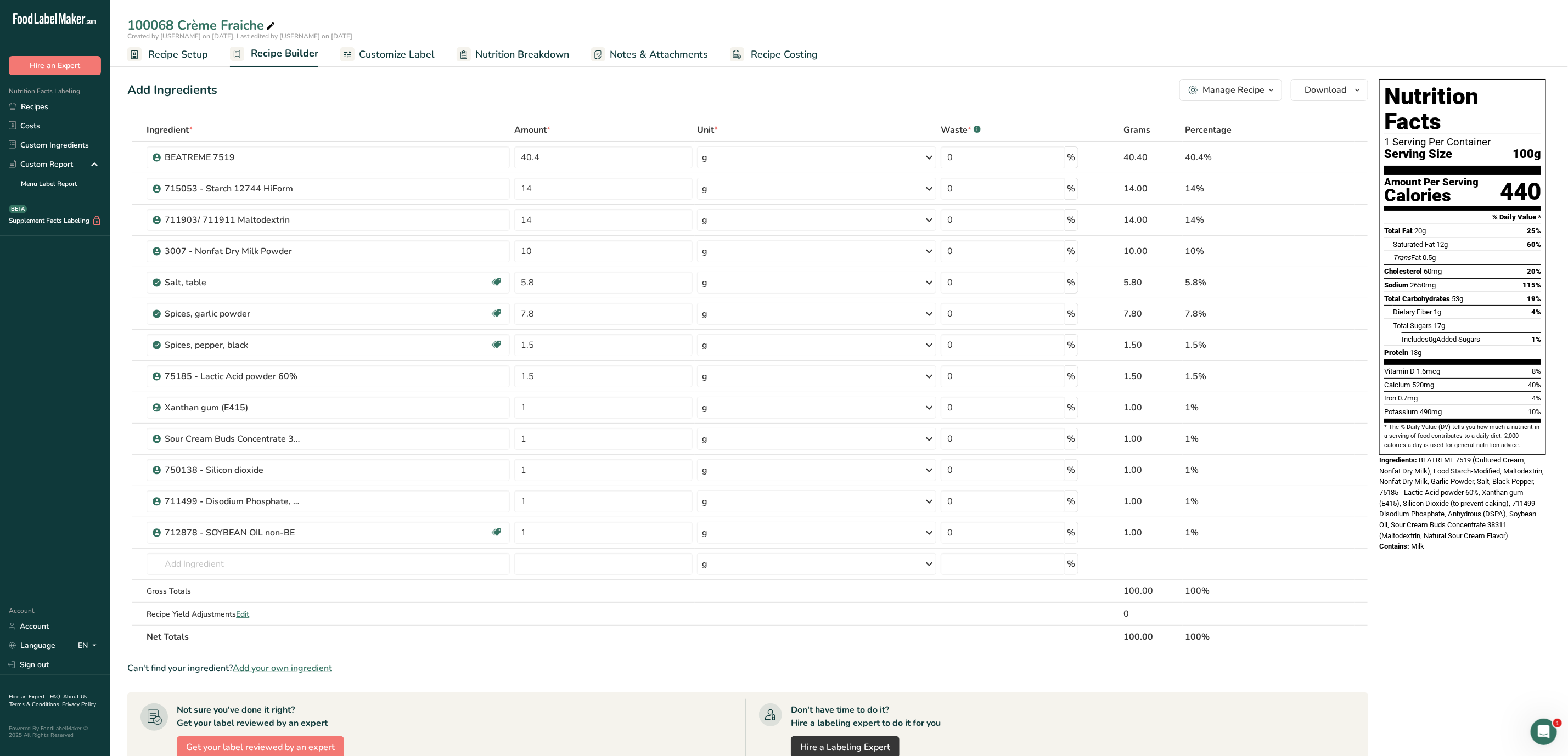 click on "Nutrition Breakdown" at bounding box center (522, 54) 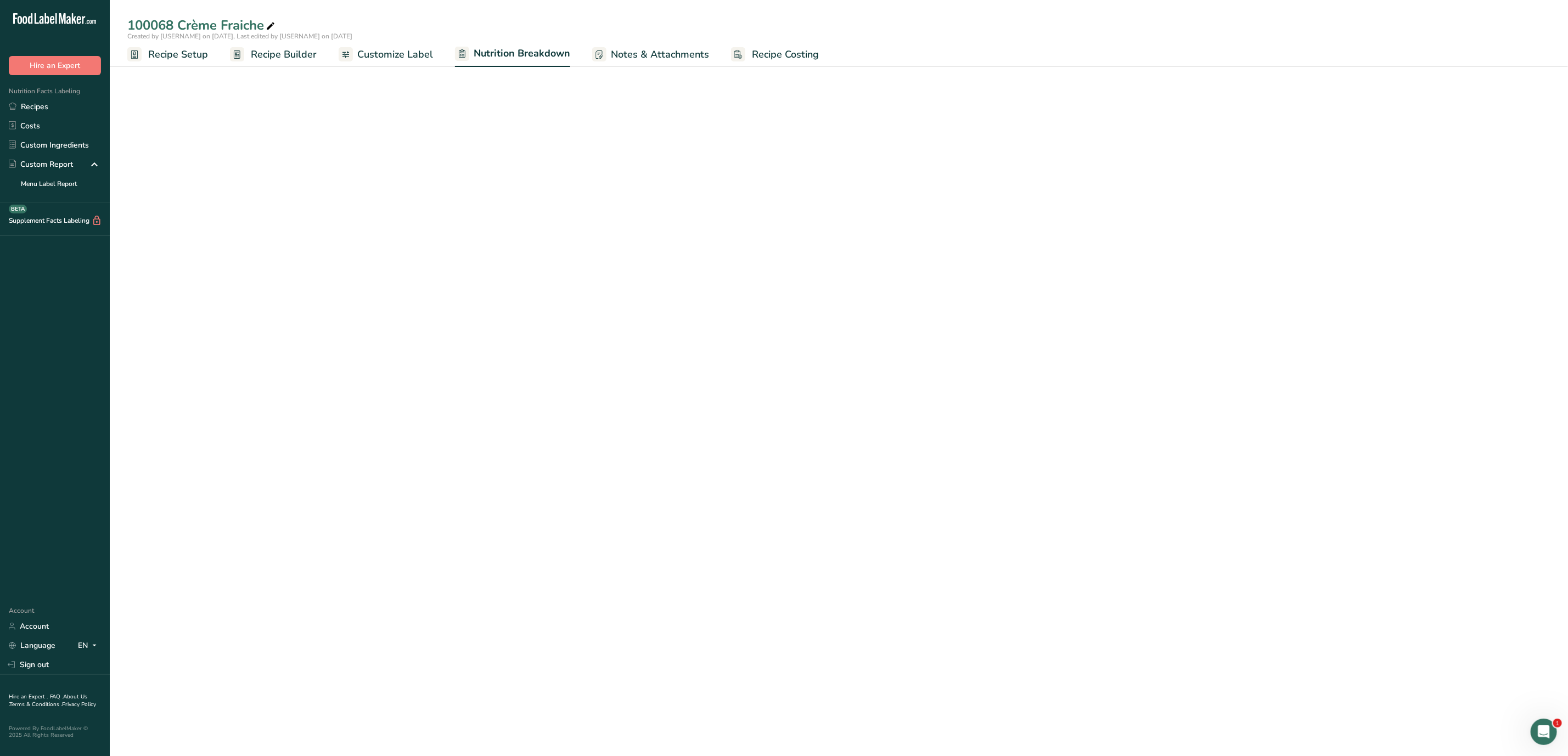 select on "Calories" 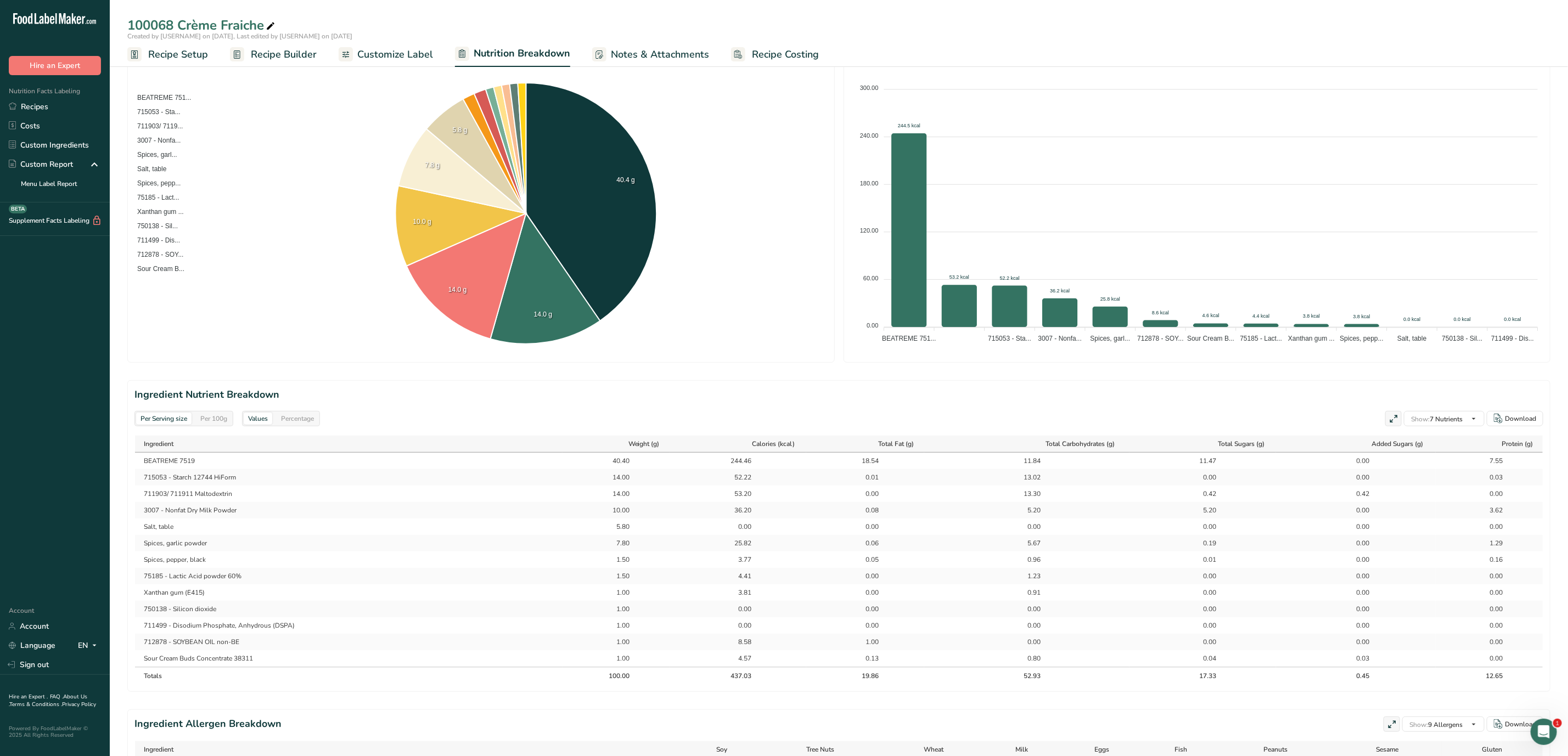 scroll, scrollTop: 182, scrollLeft: 0, axis: vertical 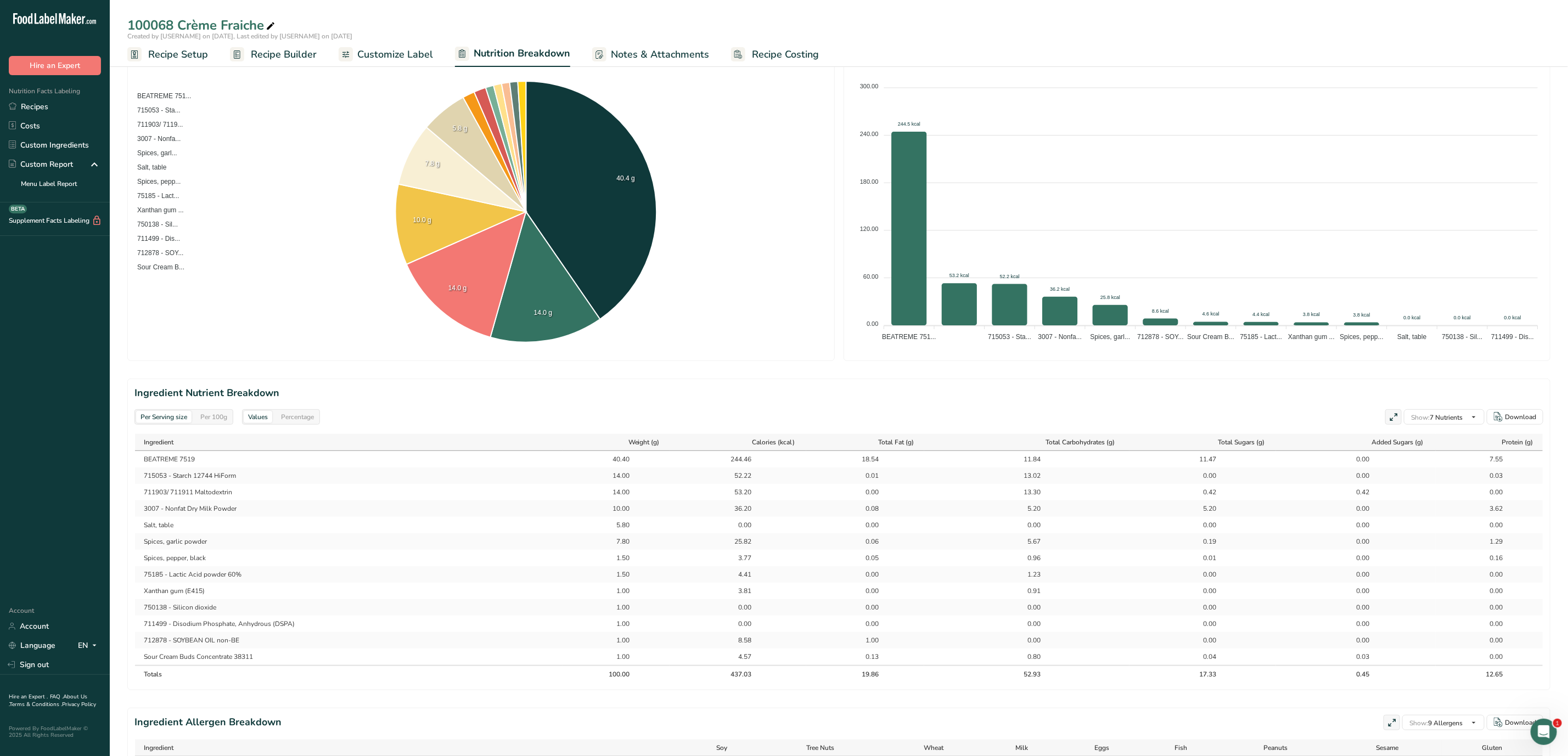 click on "Recipe Builder" at bounding box center (284, 54) 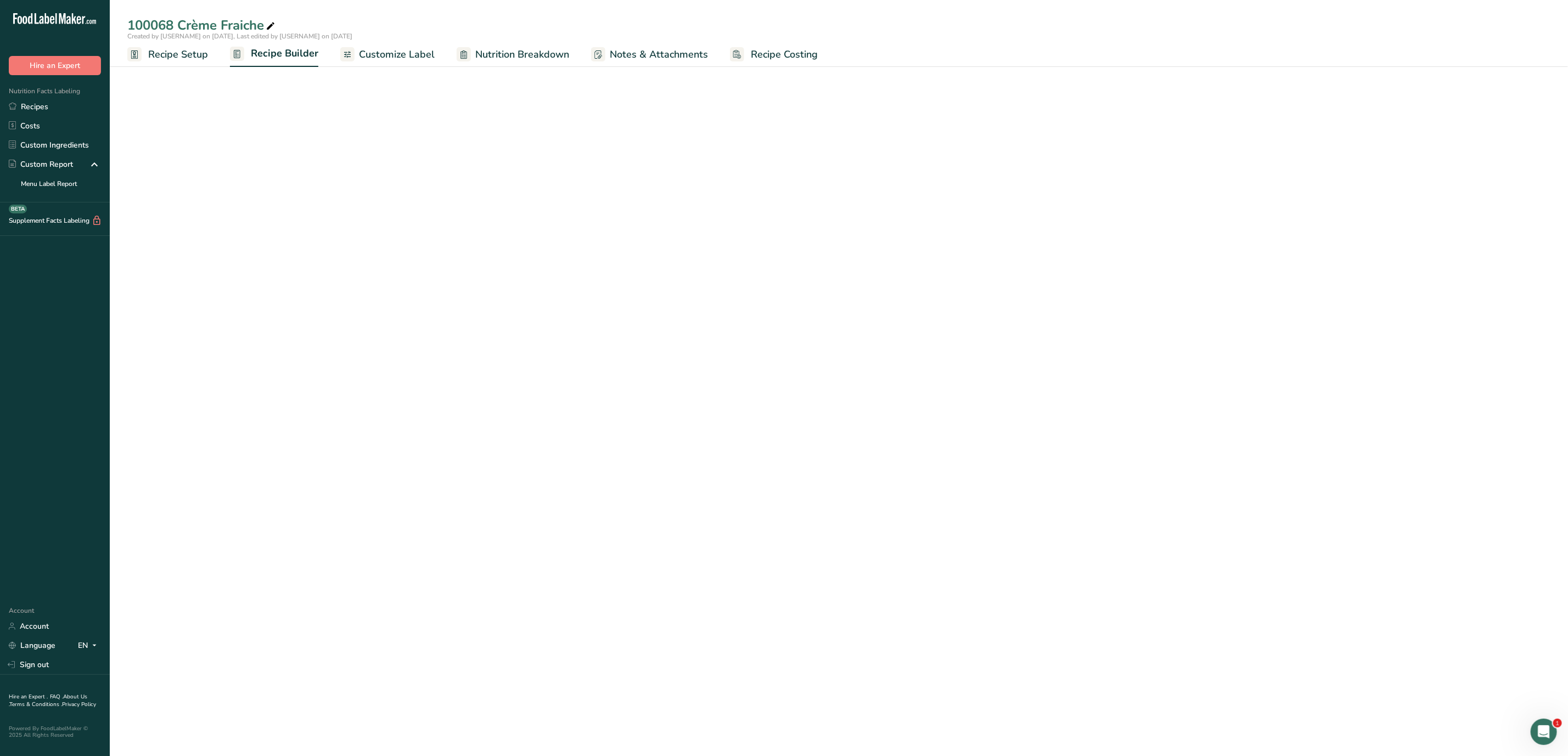scroll, scrollTop: 170, scrollLeft: 0, axis: vertical 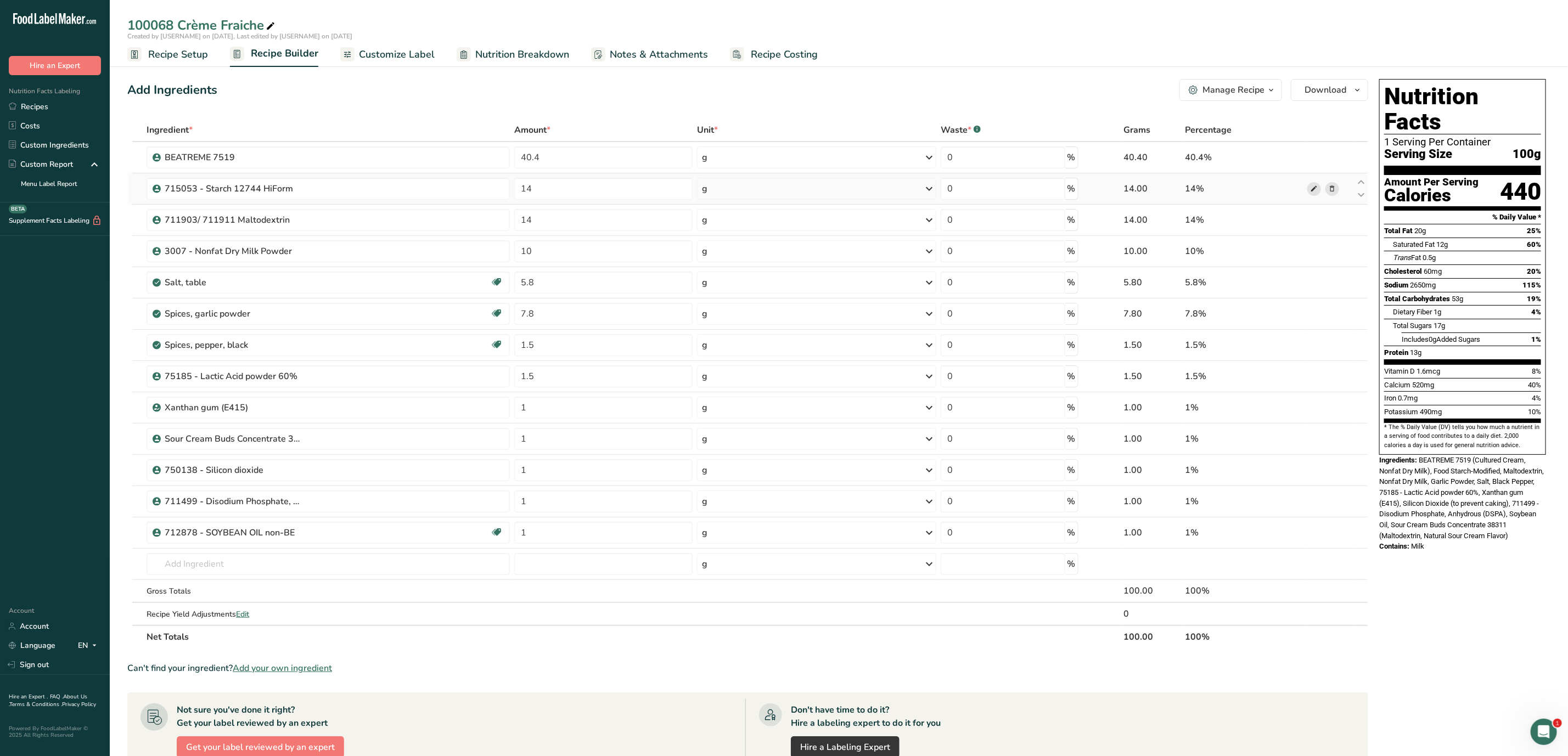 click at bounding box center (1314, 189) 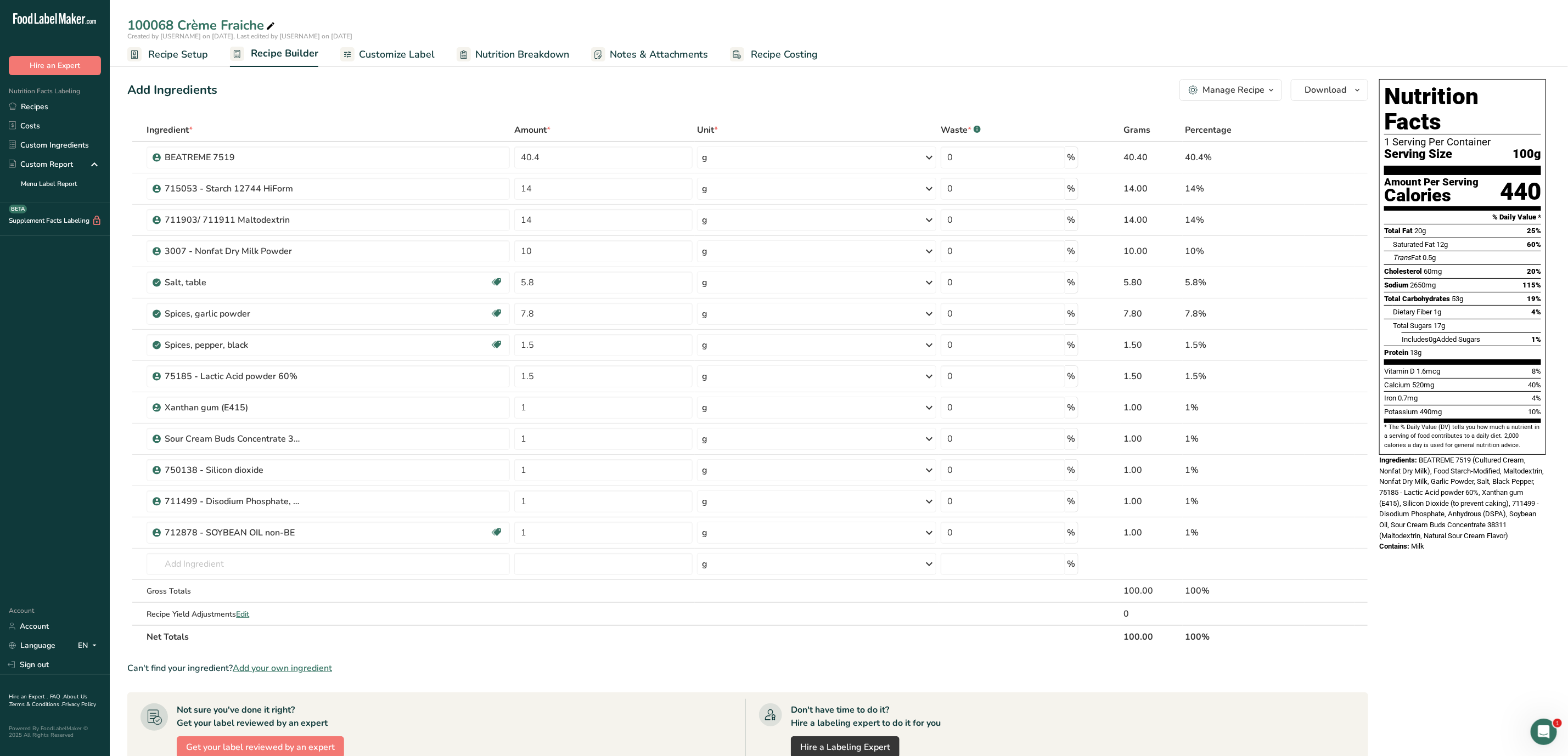 click on "Nutrition Breakdown" at bounding box center (522, 54) 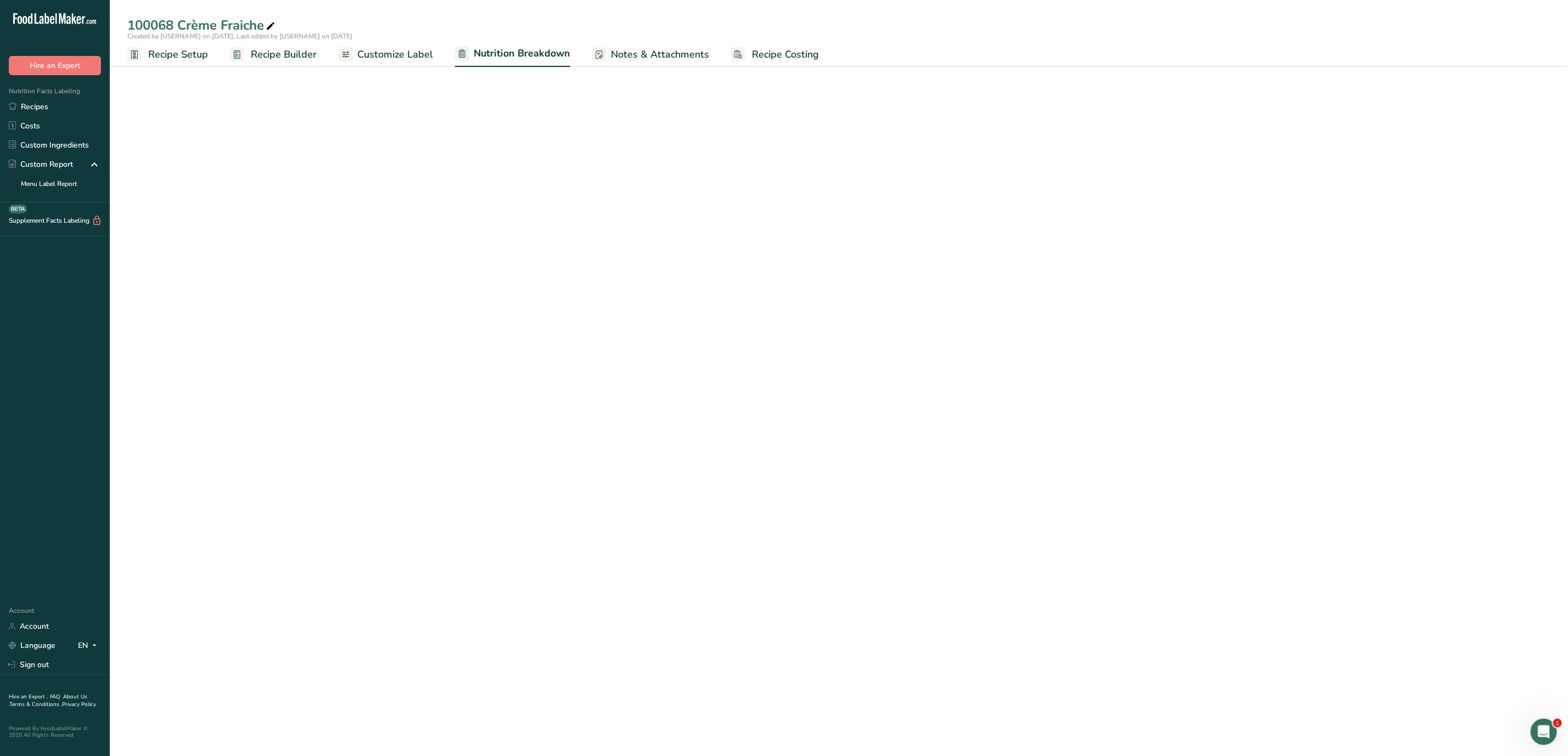 select on "Calories" 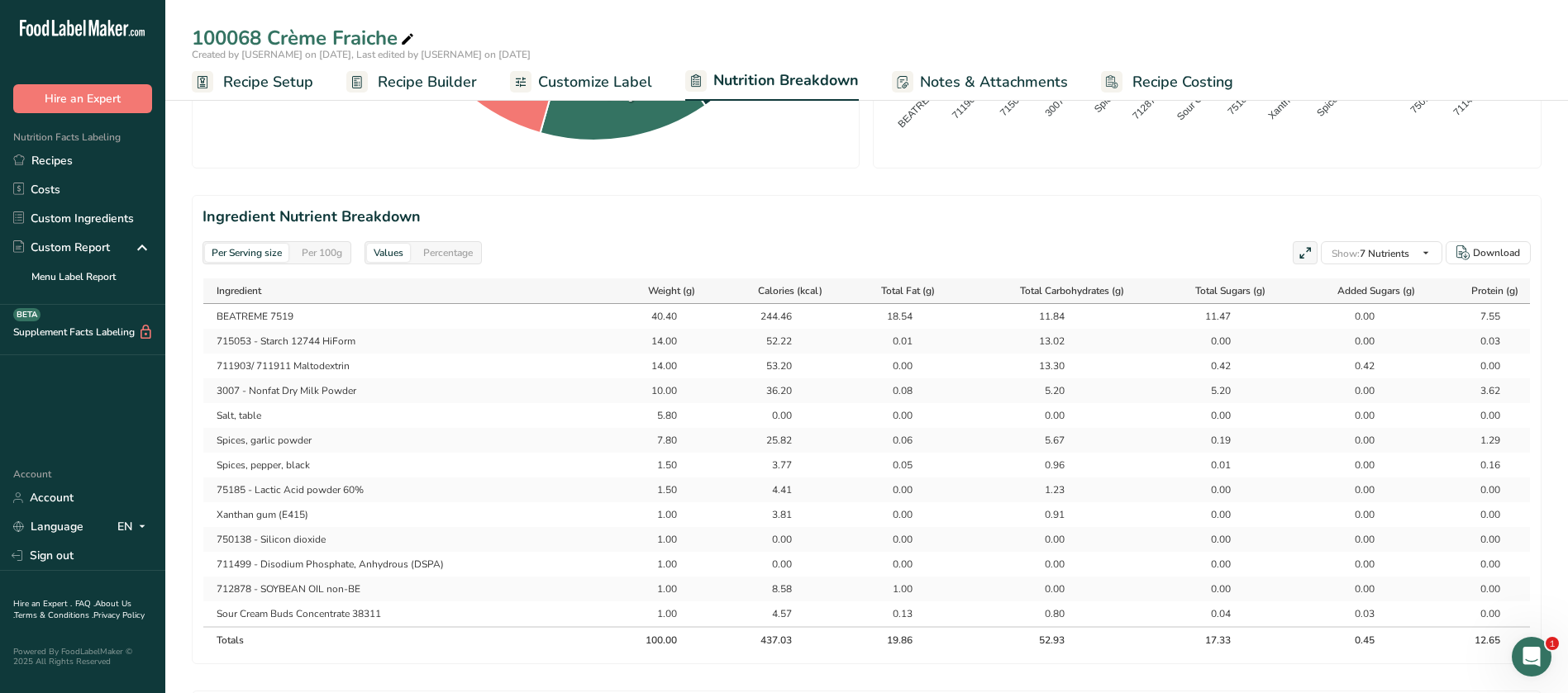 scroll, scrollTop: 660, scrollLeft: 0, axis: vertical 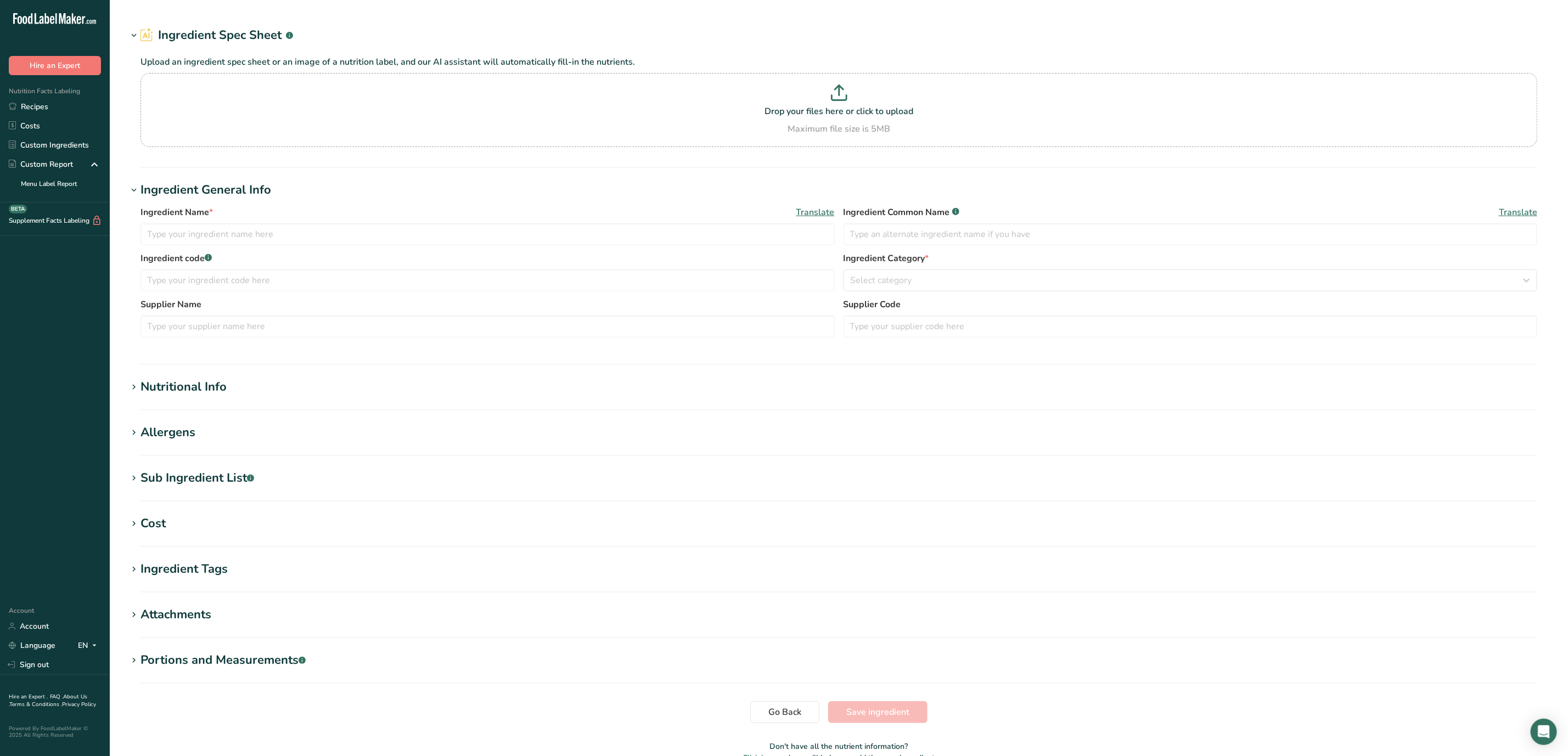 type on "BEATREME 7519" 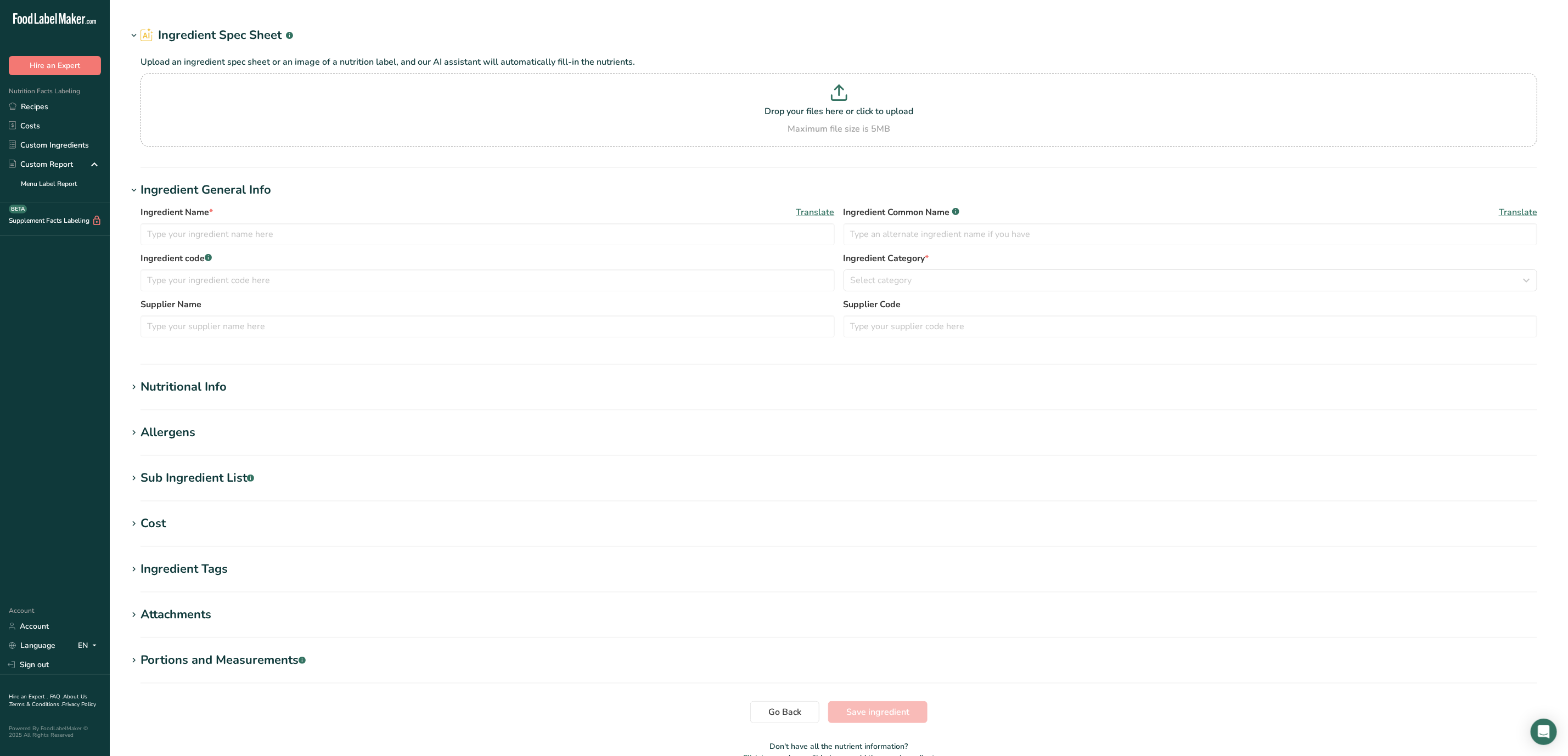 type on "I7519" 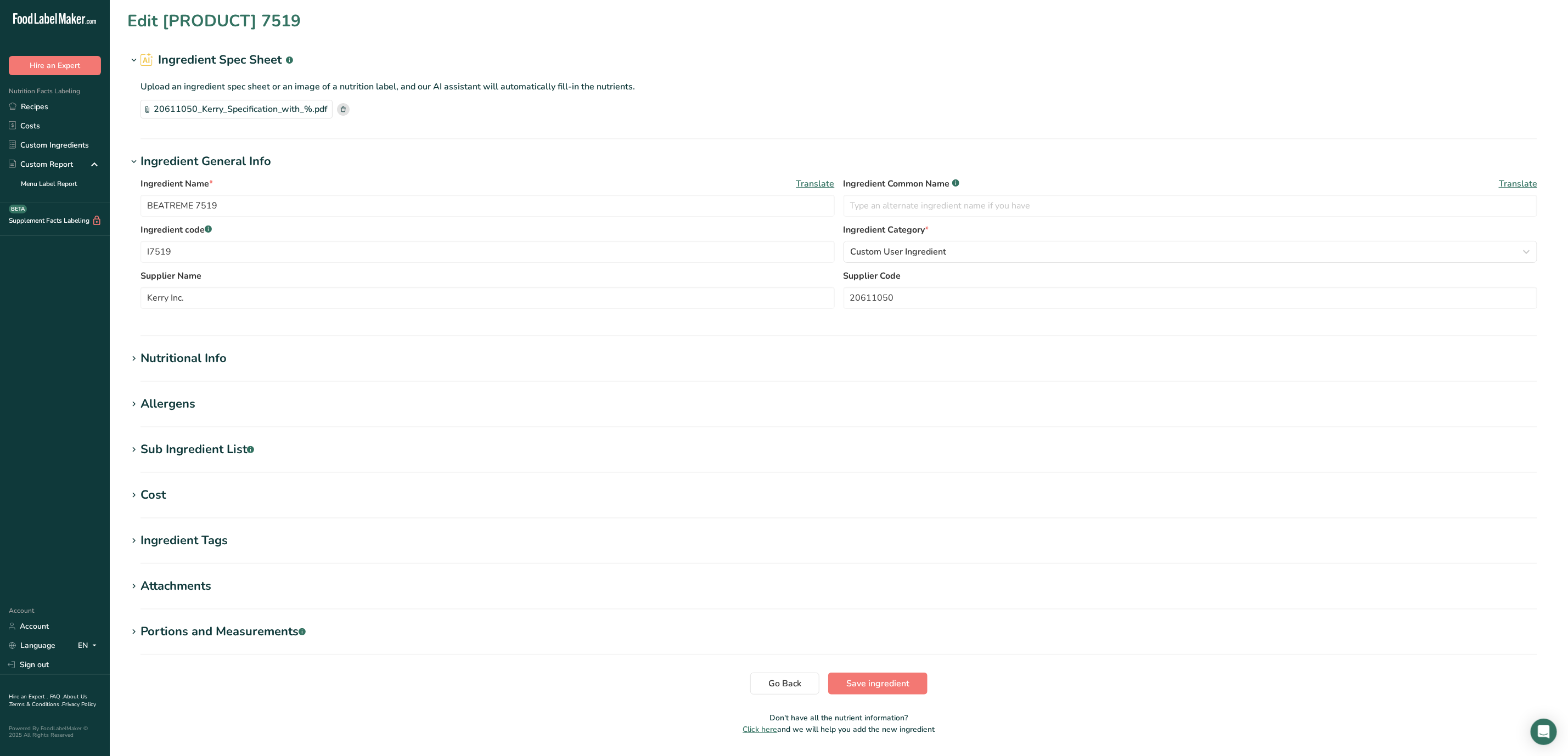 scroll, scrollTop: 0, scrollLeft: 0, axis: both 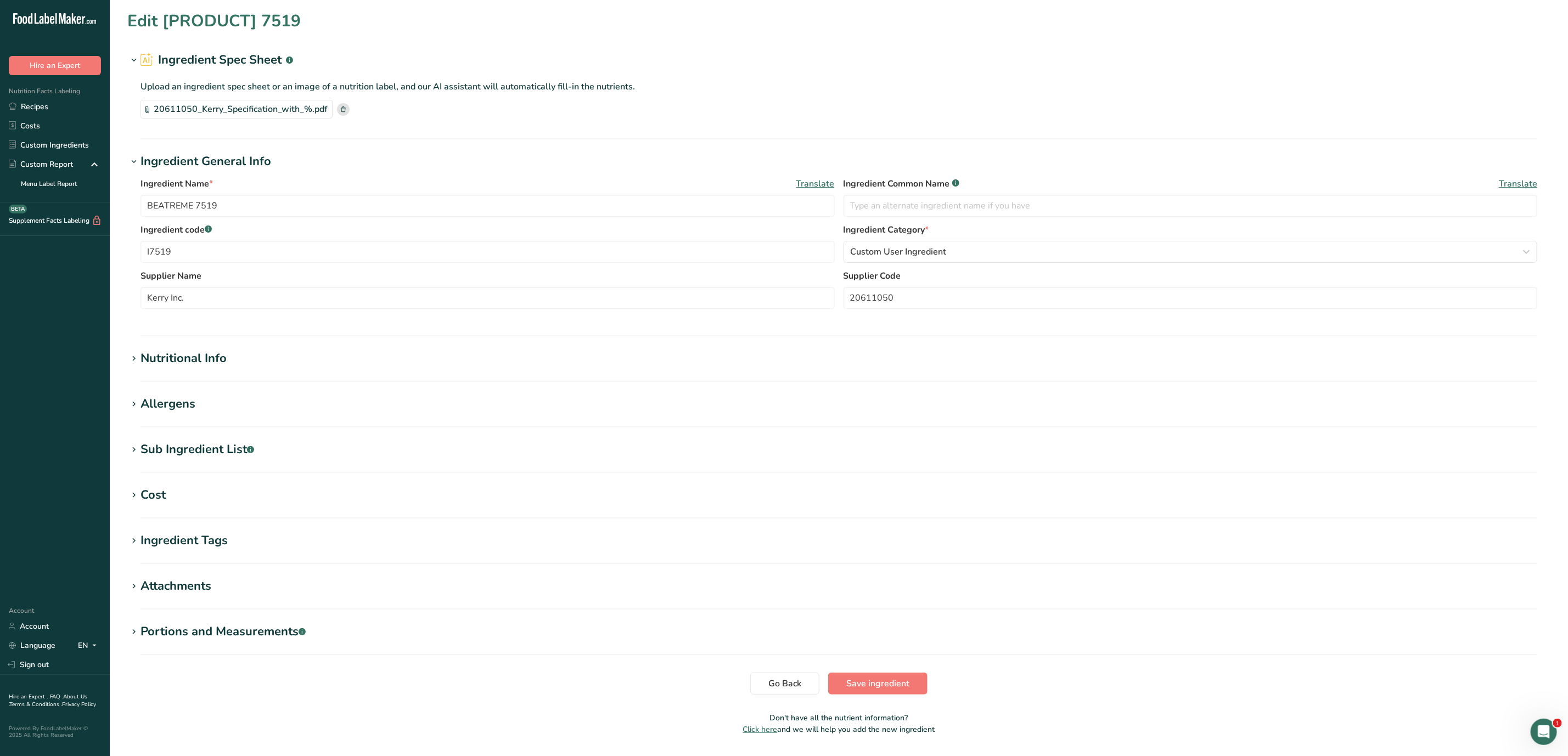 click on "20611050_Kerry_Specification_with_%.pdf" at bounding box center (237, 109) 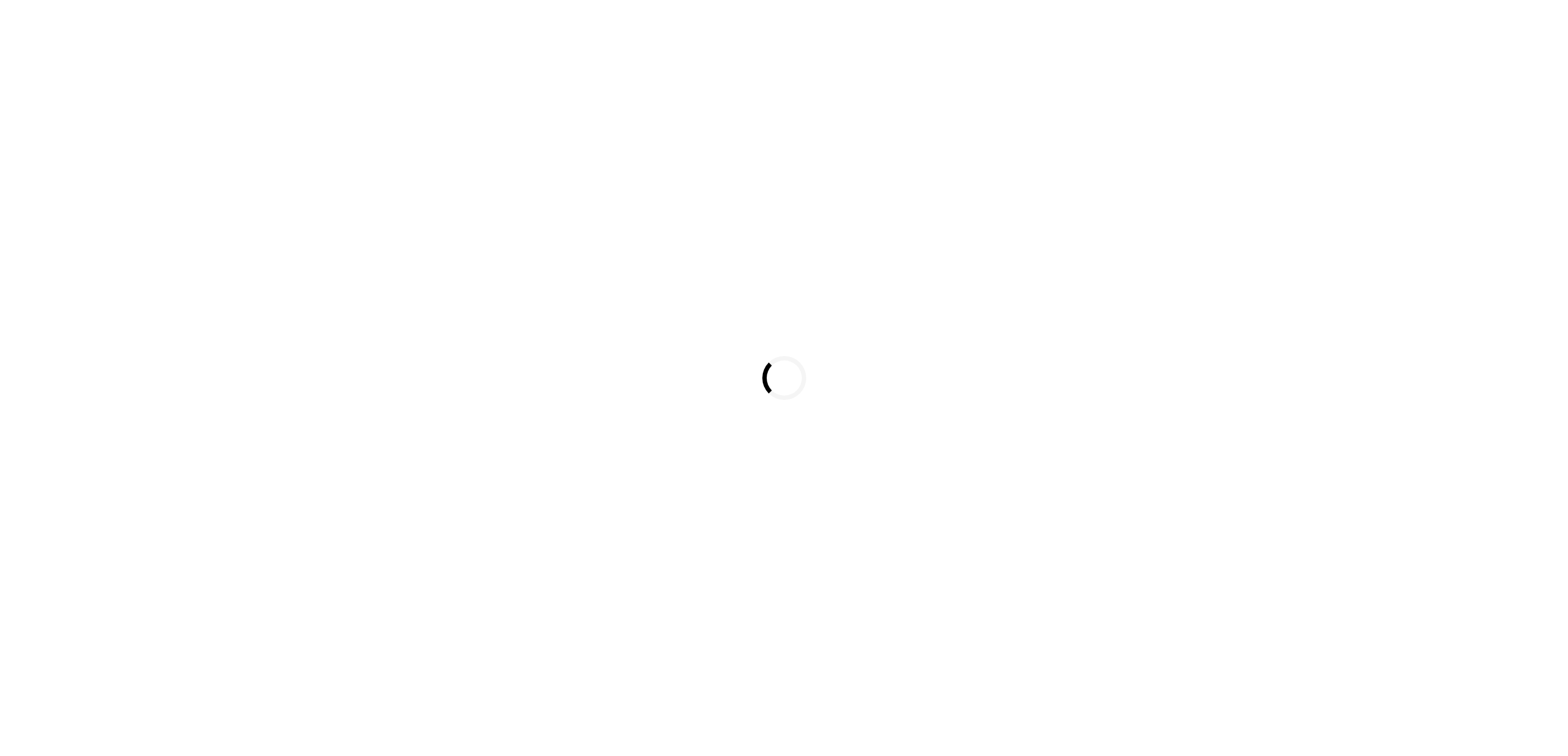 scroll, scrollTop: 0, scrollLeft: 0, axis: both 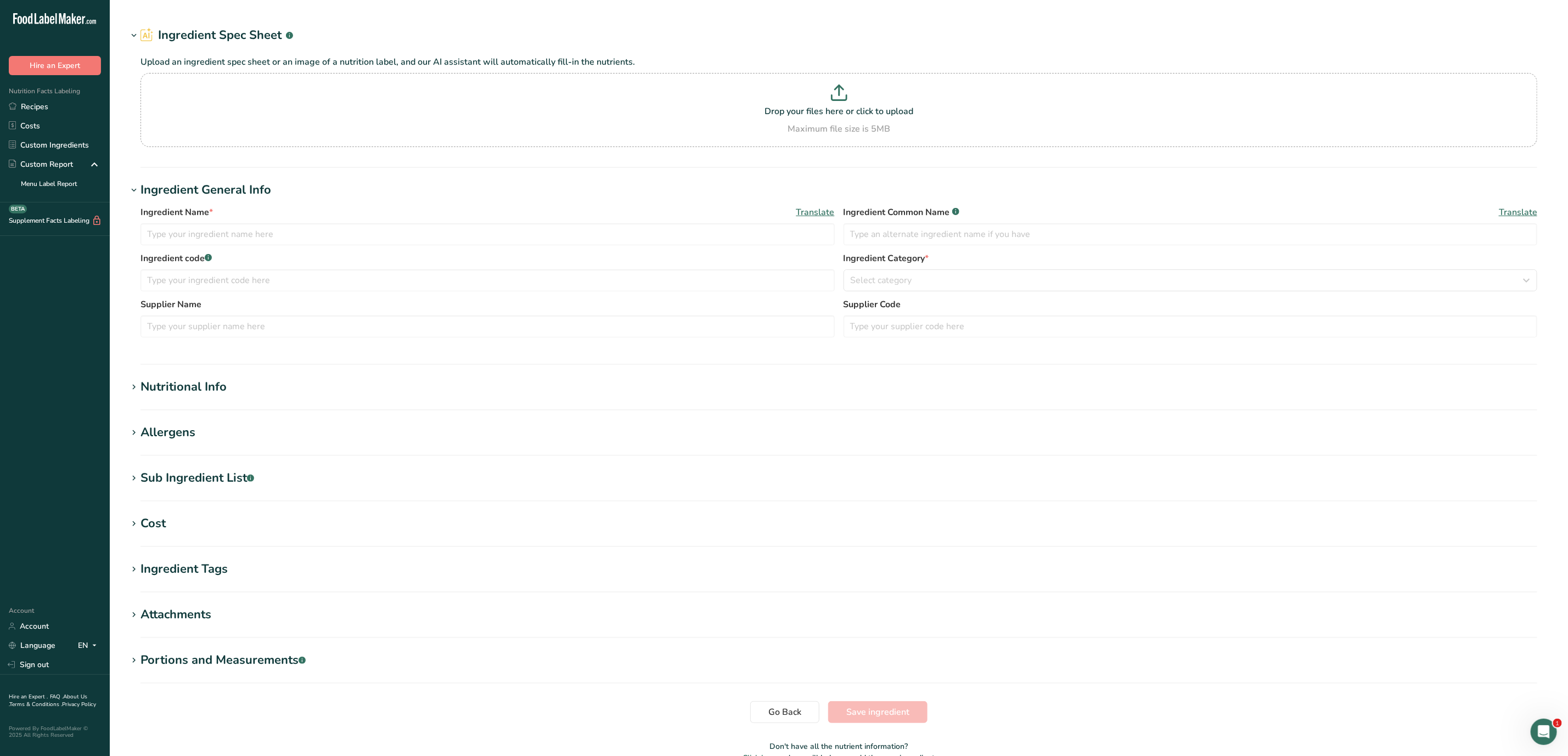 type on "Sour Cream Buds Concentrate 38311" 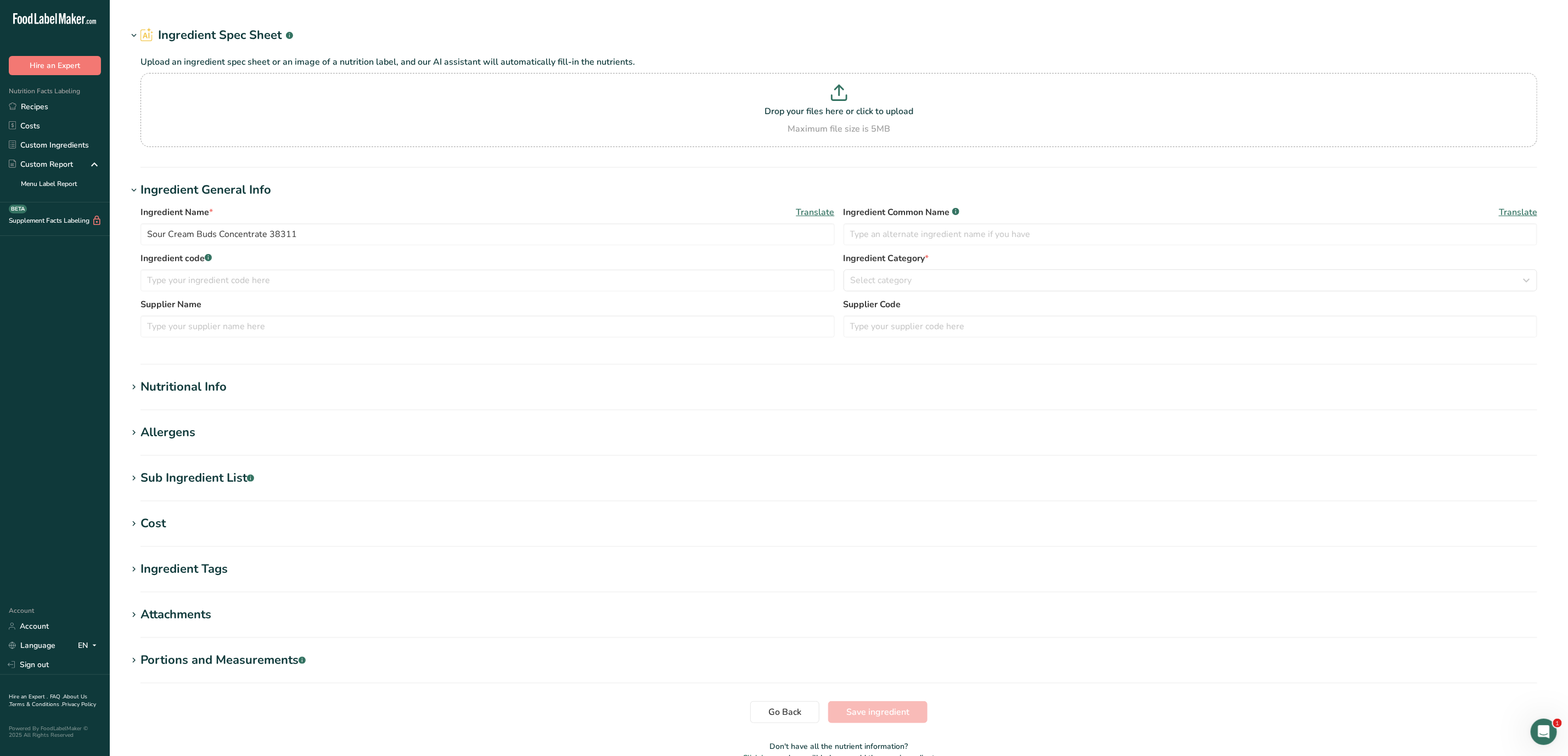type on "Butter Buds Inc." 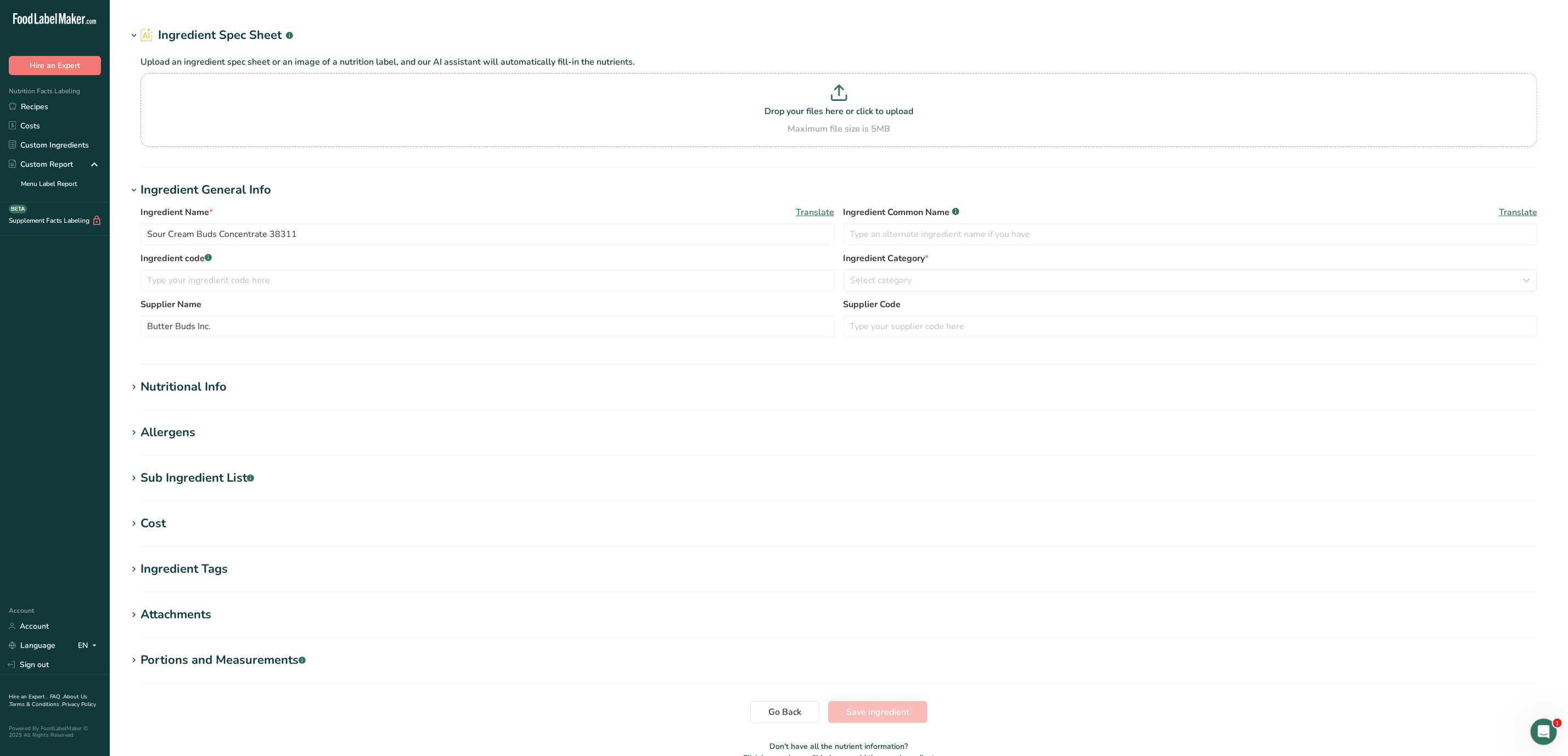type on "38311" 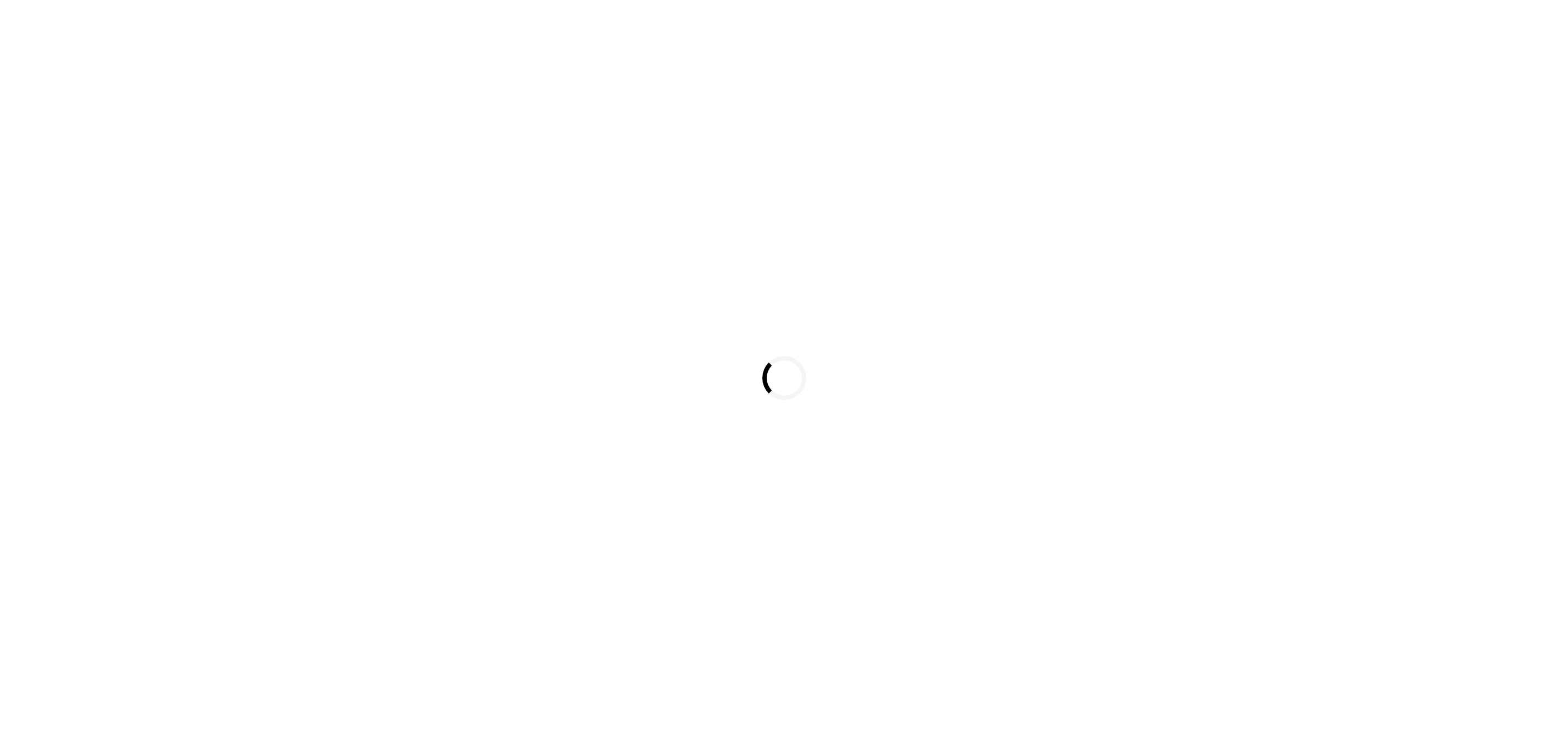 scroll, scrollTop: 0, scrollLeft: 0, axis: both 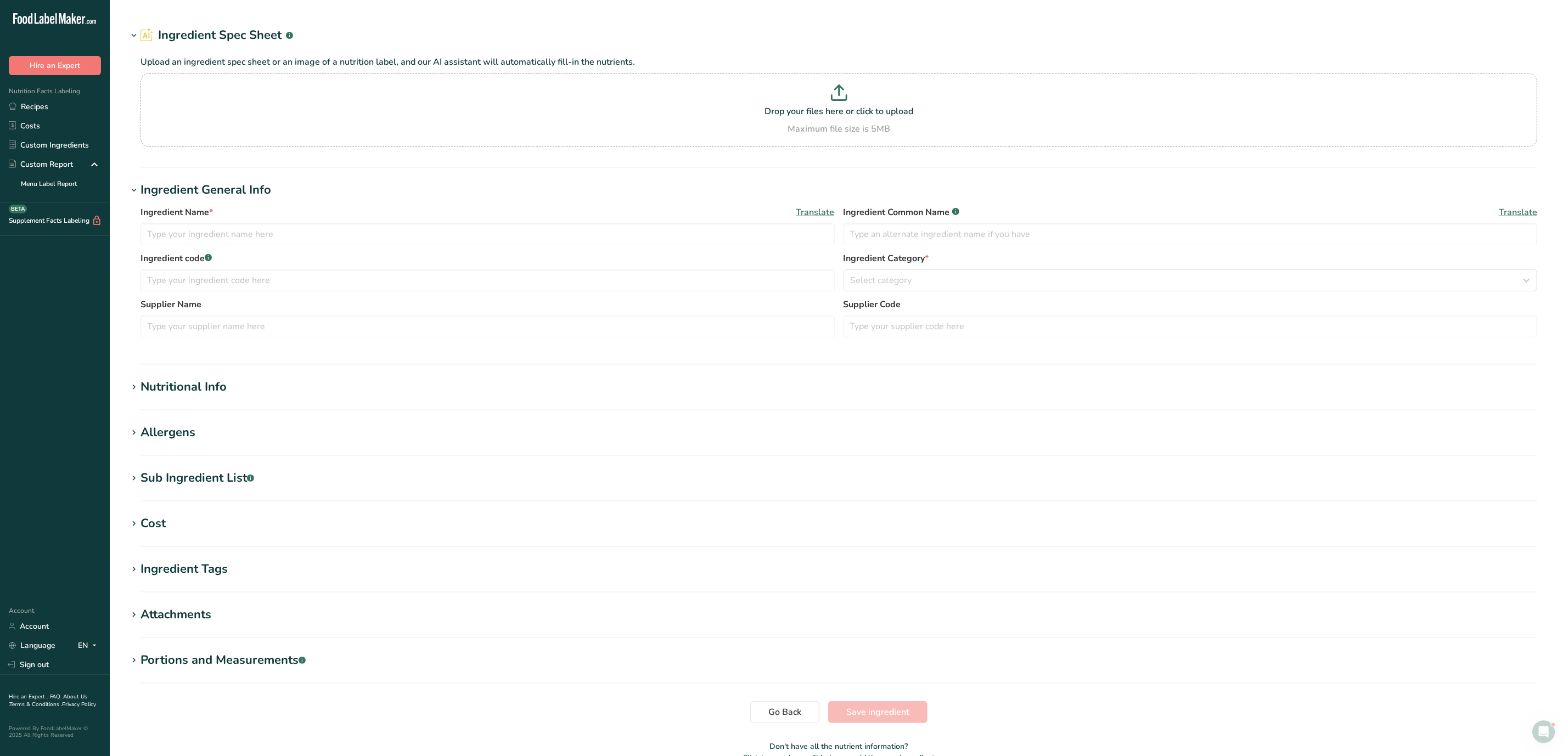 type on "715053 - Starch 12744 HiForm" 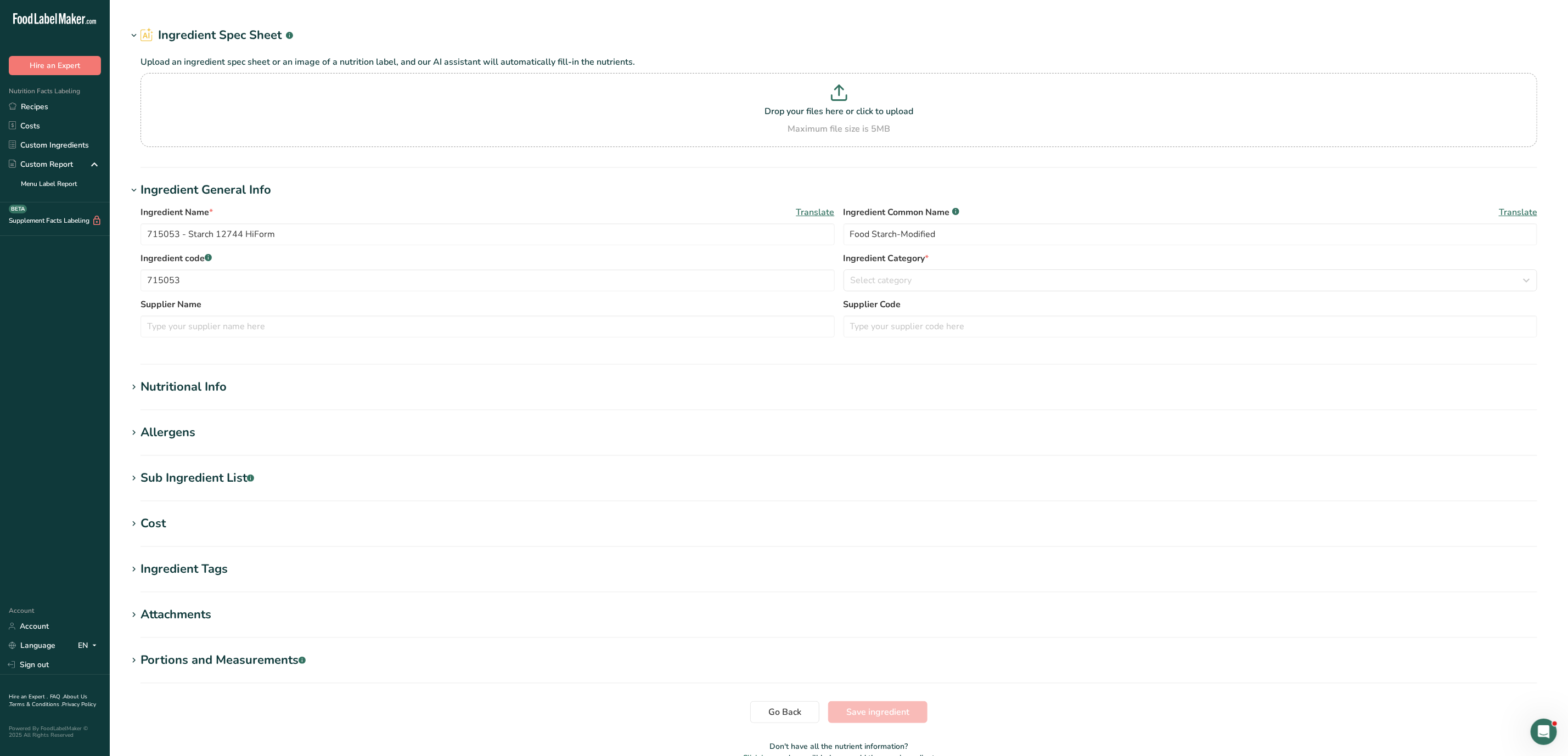 type on "Cargill" 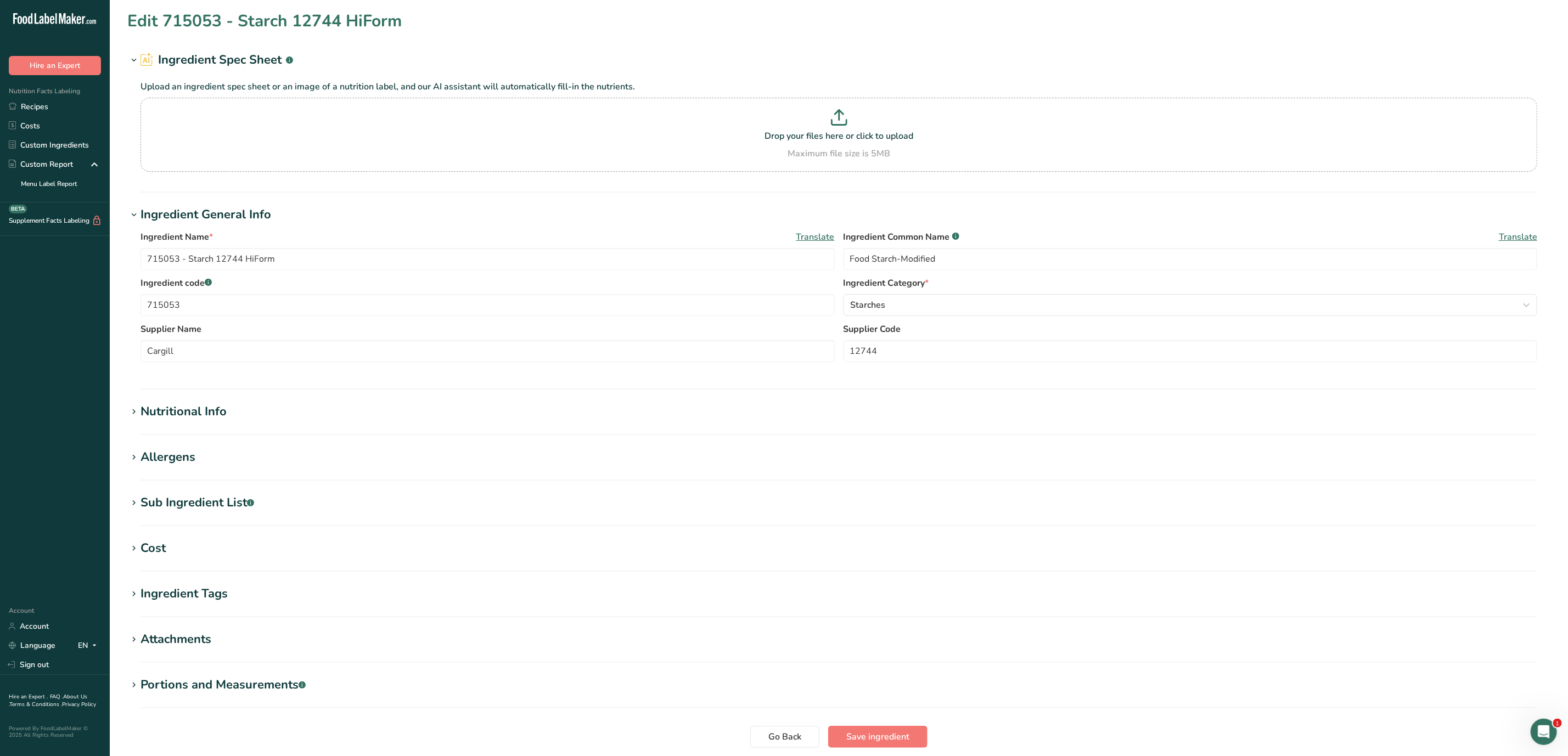 click on "Nutritional Info" at bounding box center [839, 411] 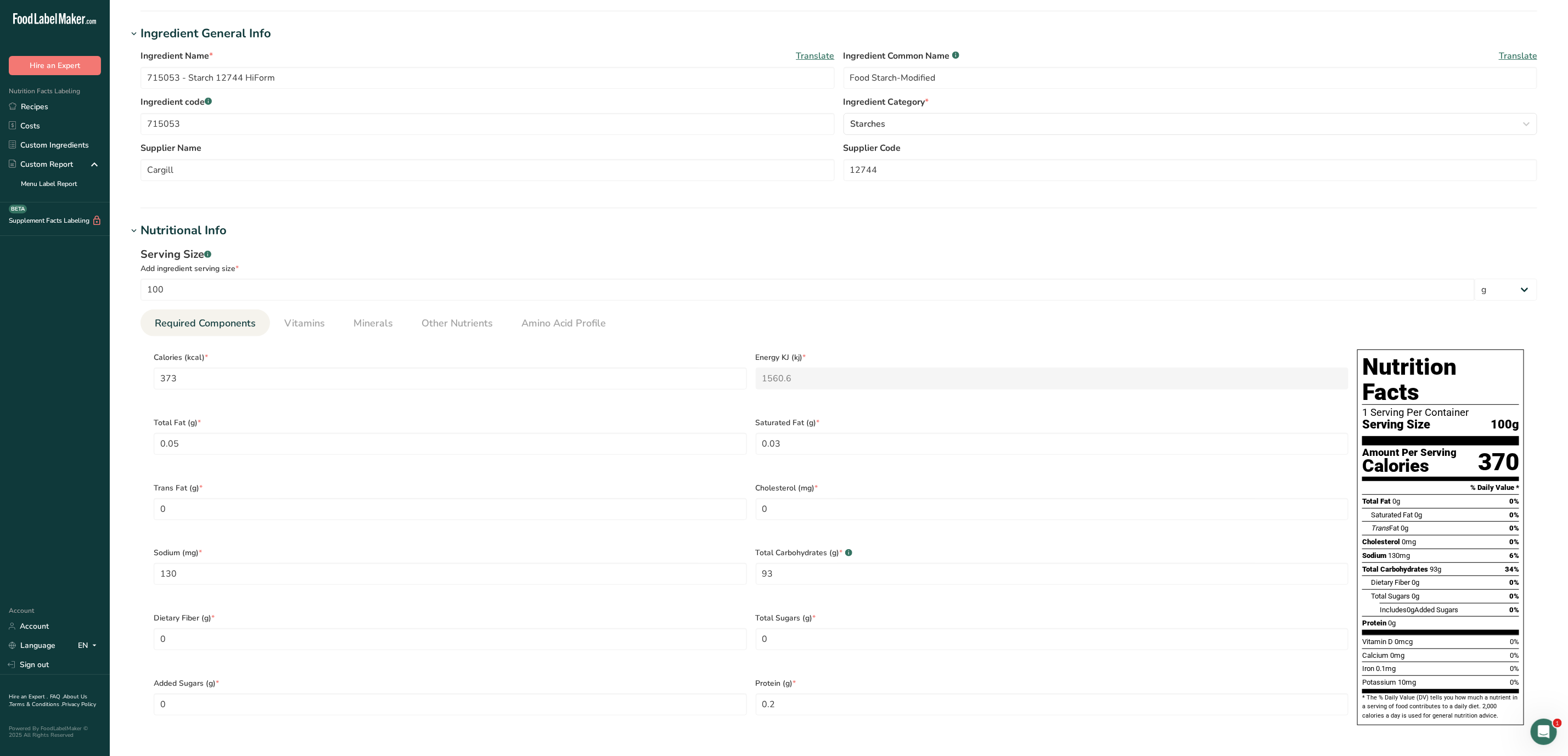 scroll, scrollTop: 185, scrollLeft: 0, axis: vertical 